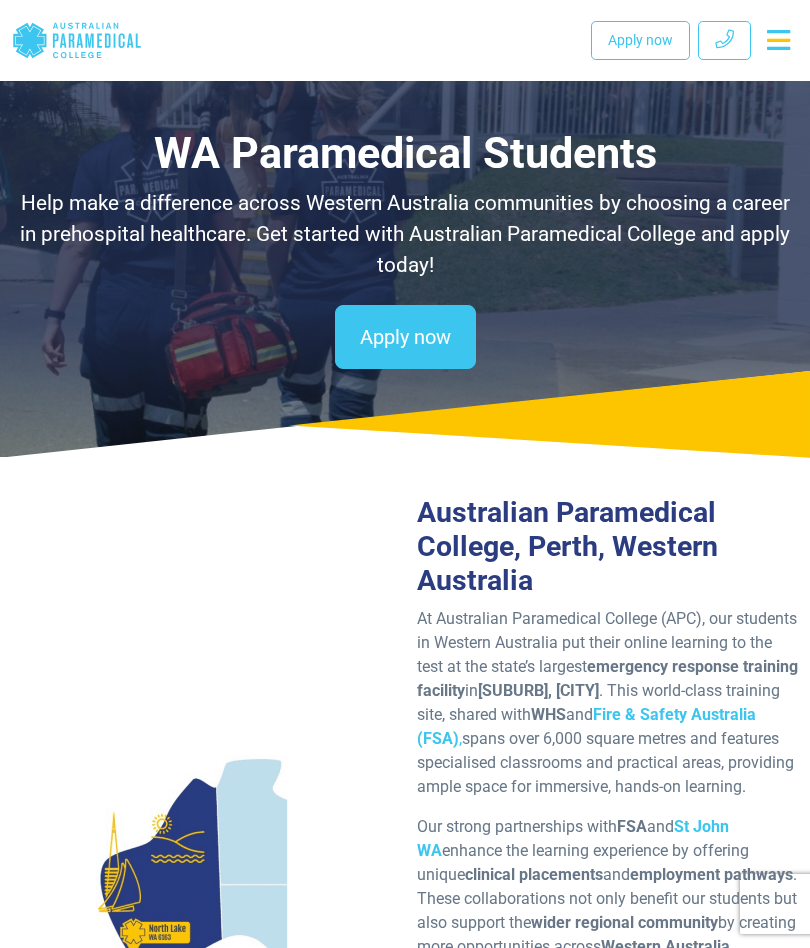 scroll, scrollTop: 9221, scrollLeft: 0, axis: vertical 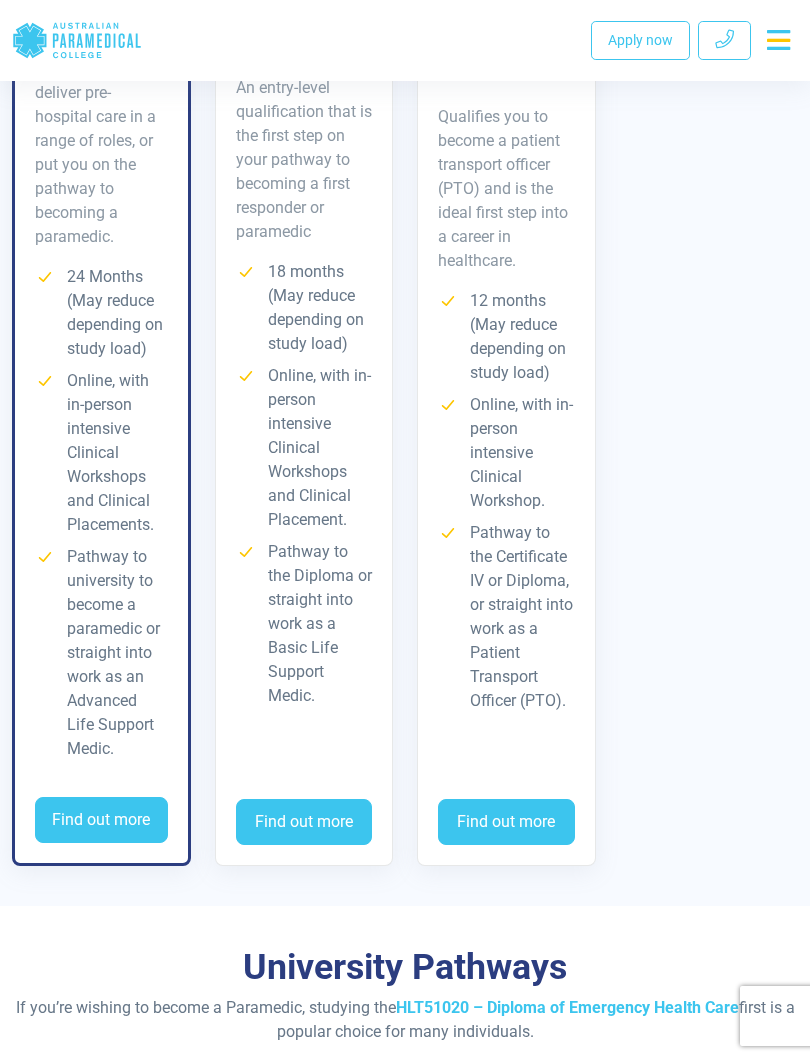 click on "Find out more" at bounding box center (101, 820) 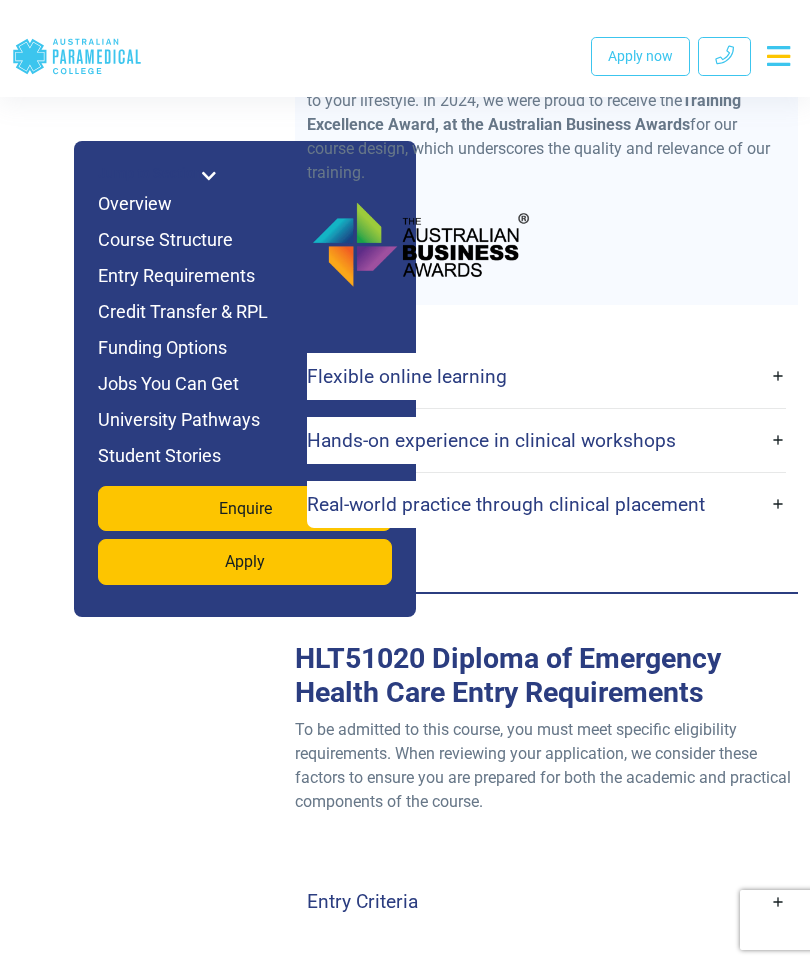 scroll, scrollTop: 5968, scrollLeft: 0, axis: vertical 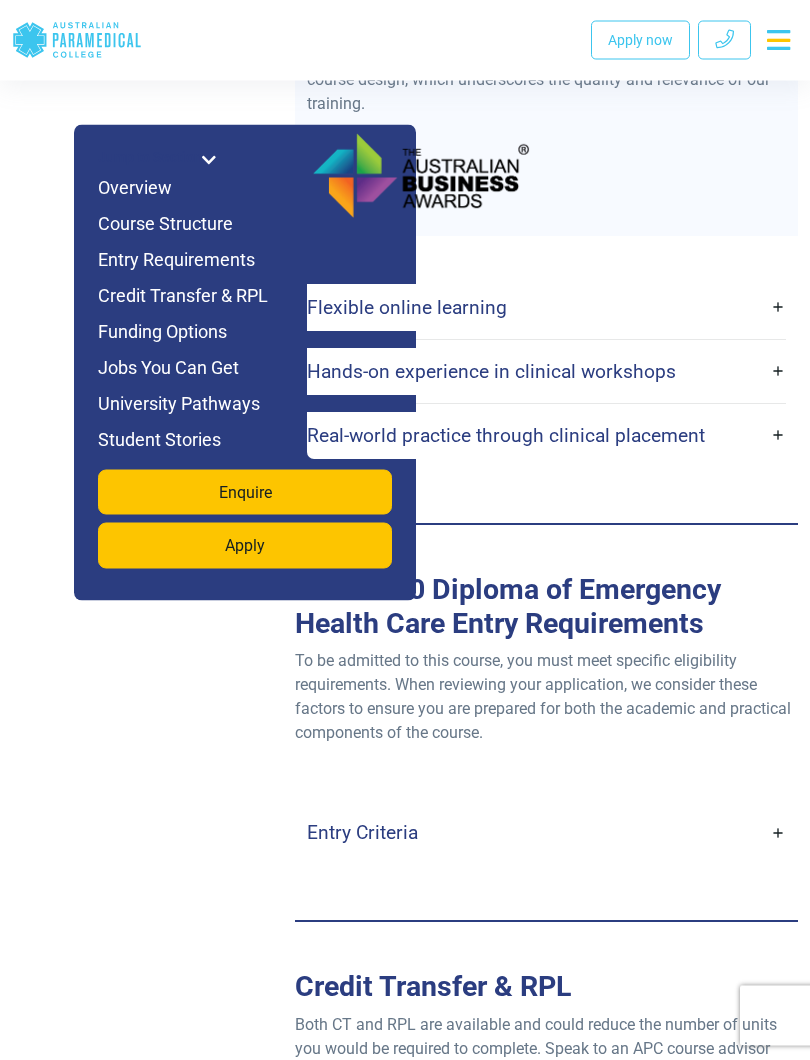 click on "Entry Criteria" at bounding box center (546, 833) 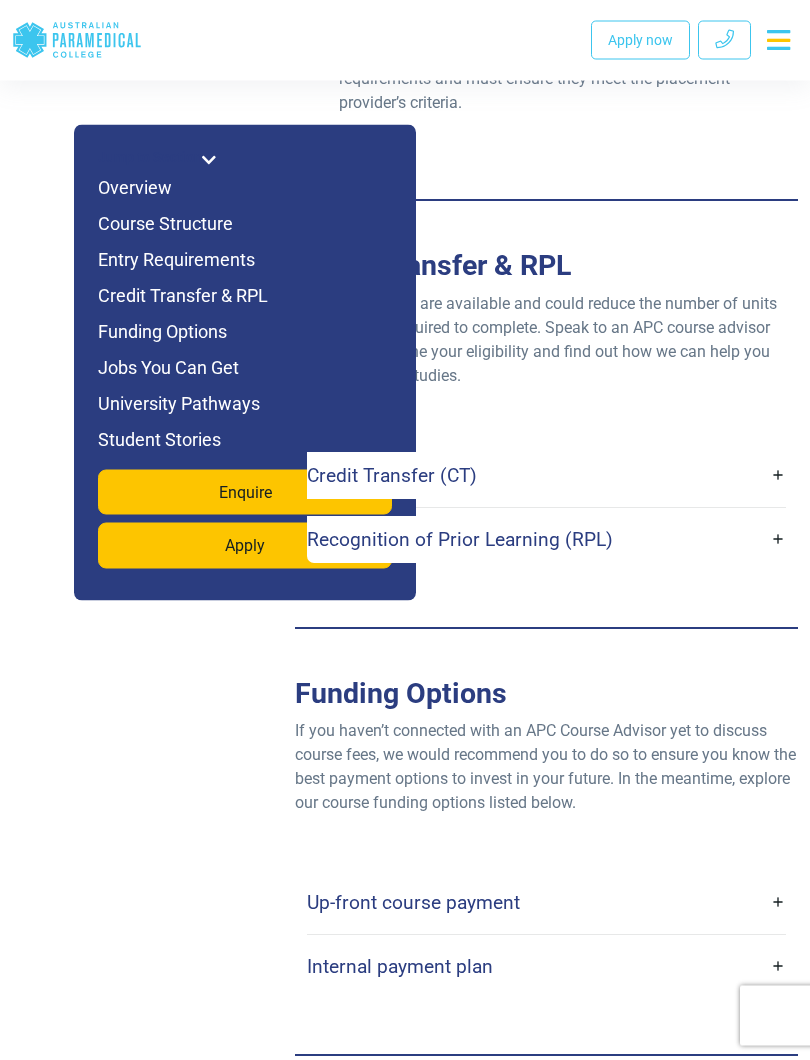 scroll, scrollTop: 7890, scrollLeft: 0, axis: vertical 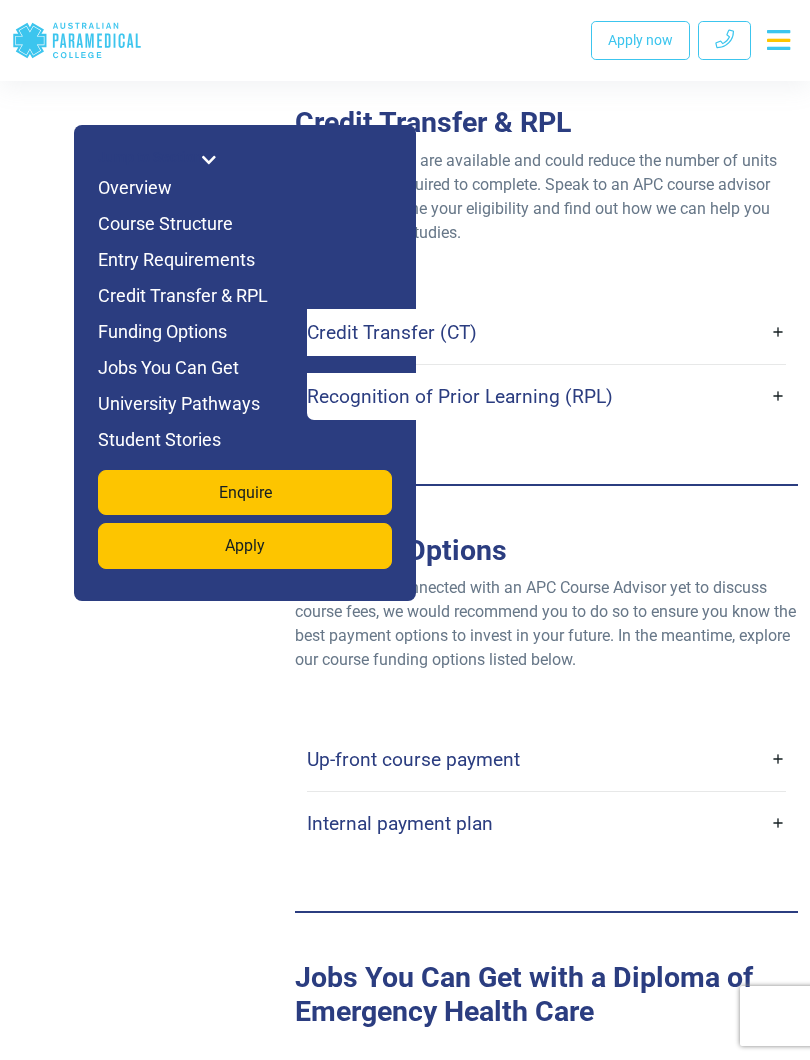click on "Up-front course payment" at bounding box center (546, 759) 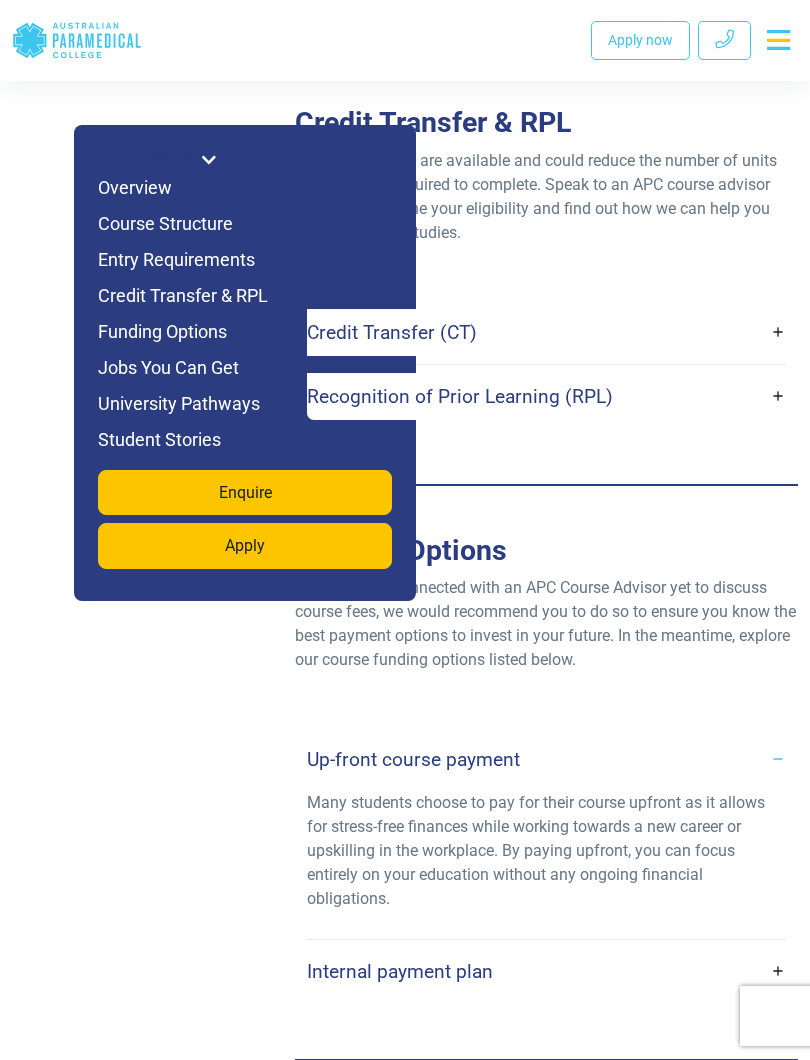 click on "Up-front course payment" at bounding box center (546, 759) 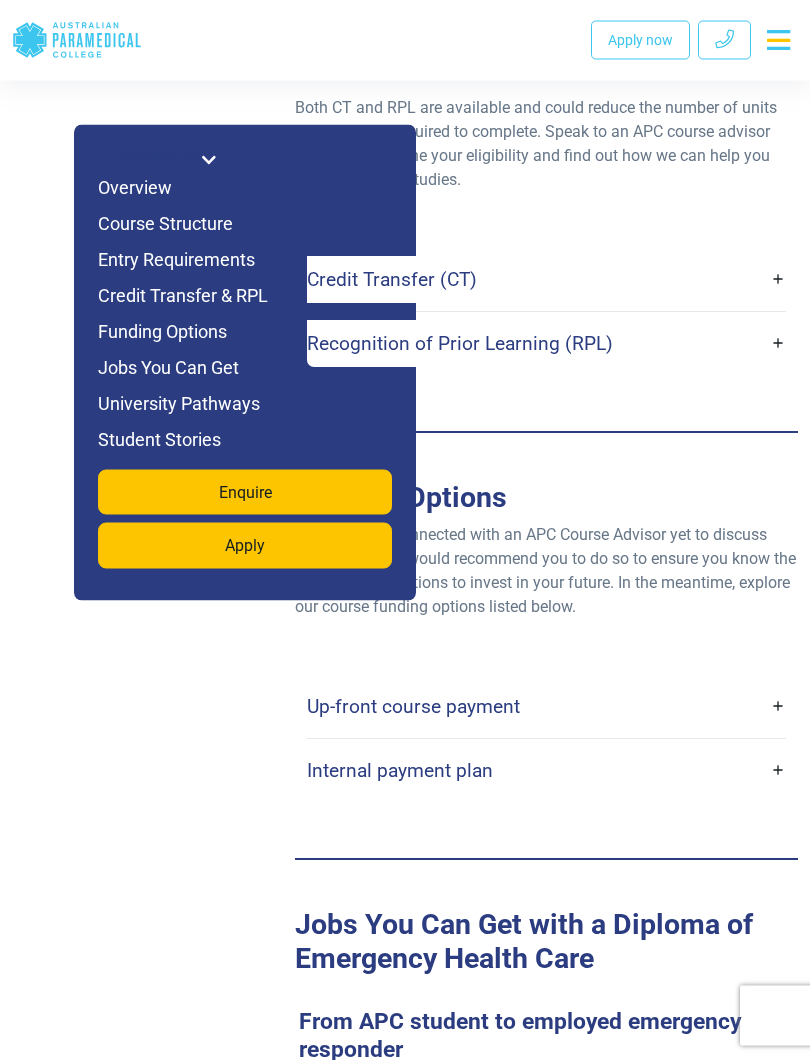 scroll, scrollTop: 7944, scrollLeft: 0, axis: vertical 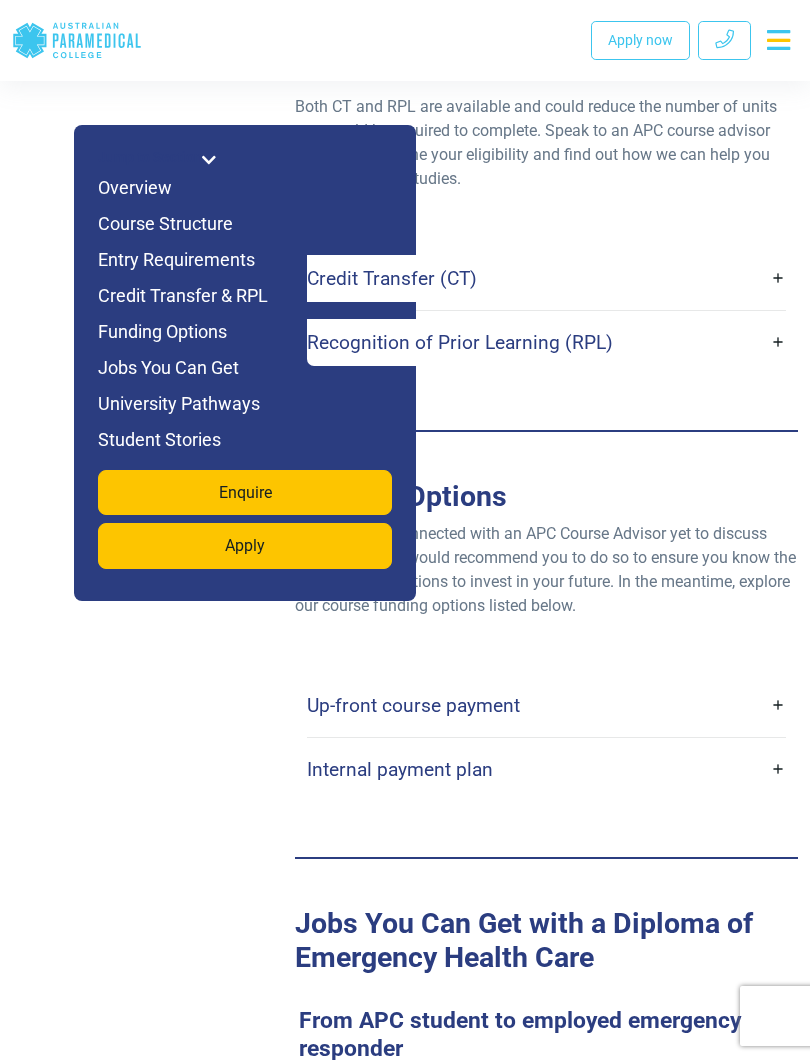 click on "Internal payment plan" at bounding box center [546, 769] 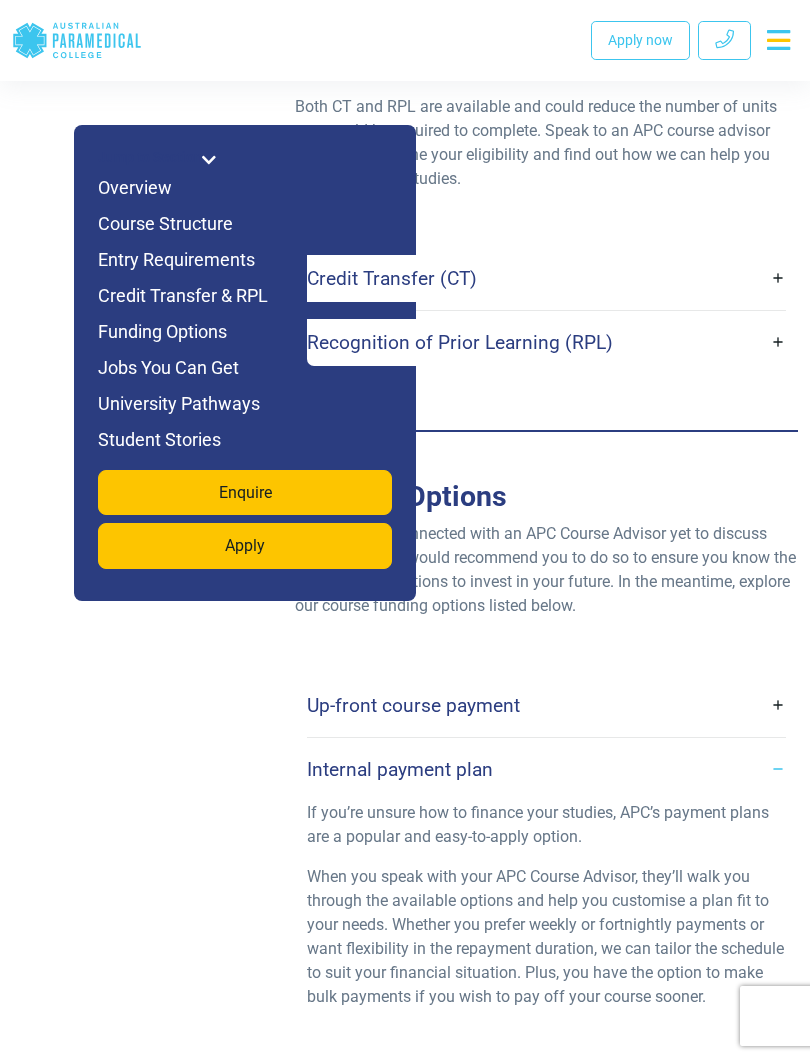 click on "Internal payment plan" at bounding box center (546, 769) 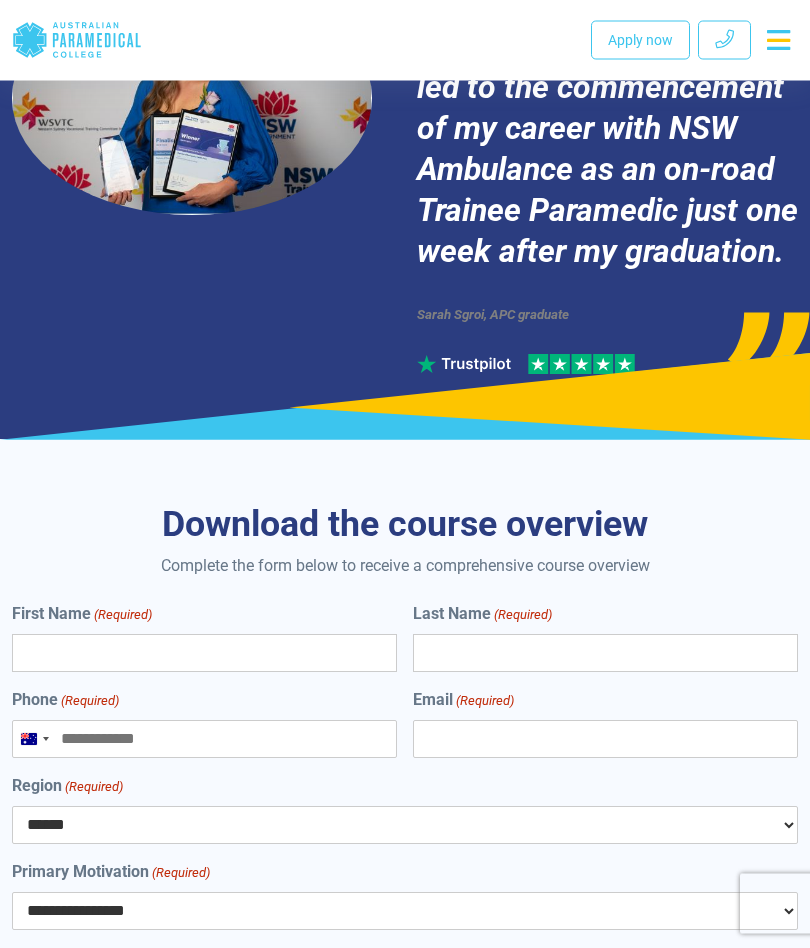 scroll, scrollTop: 12668, scrollLeft: 0, axis: vertical 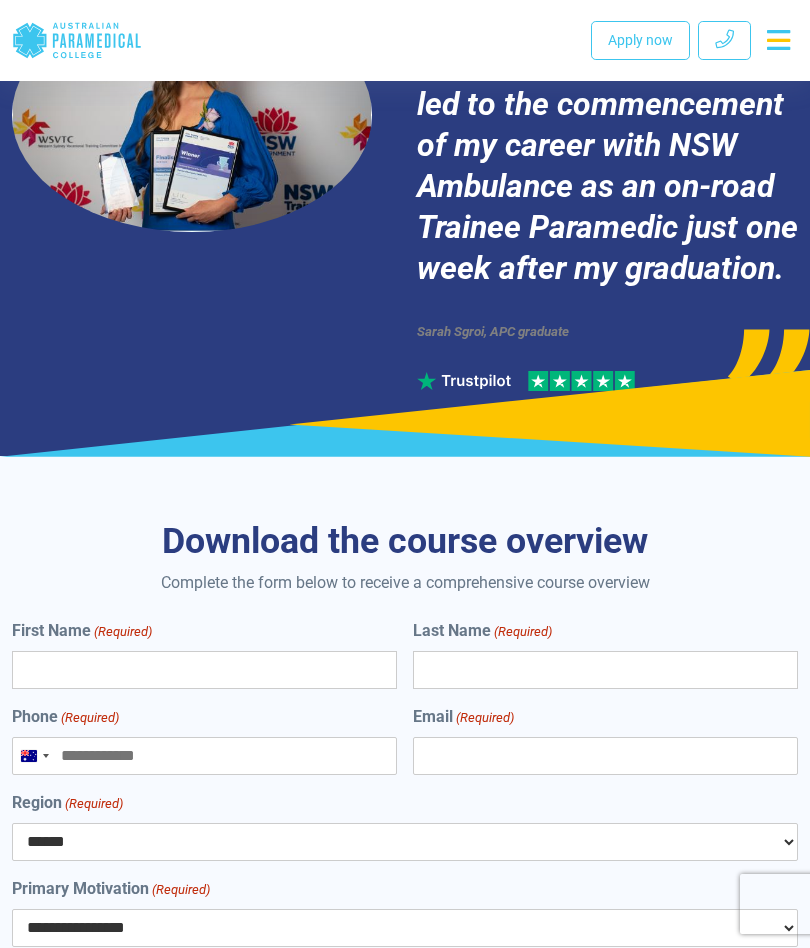 click on "Apply now" at bounding box center (640, 40) 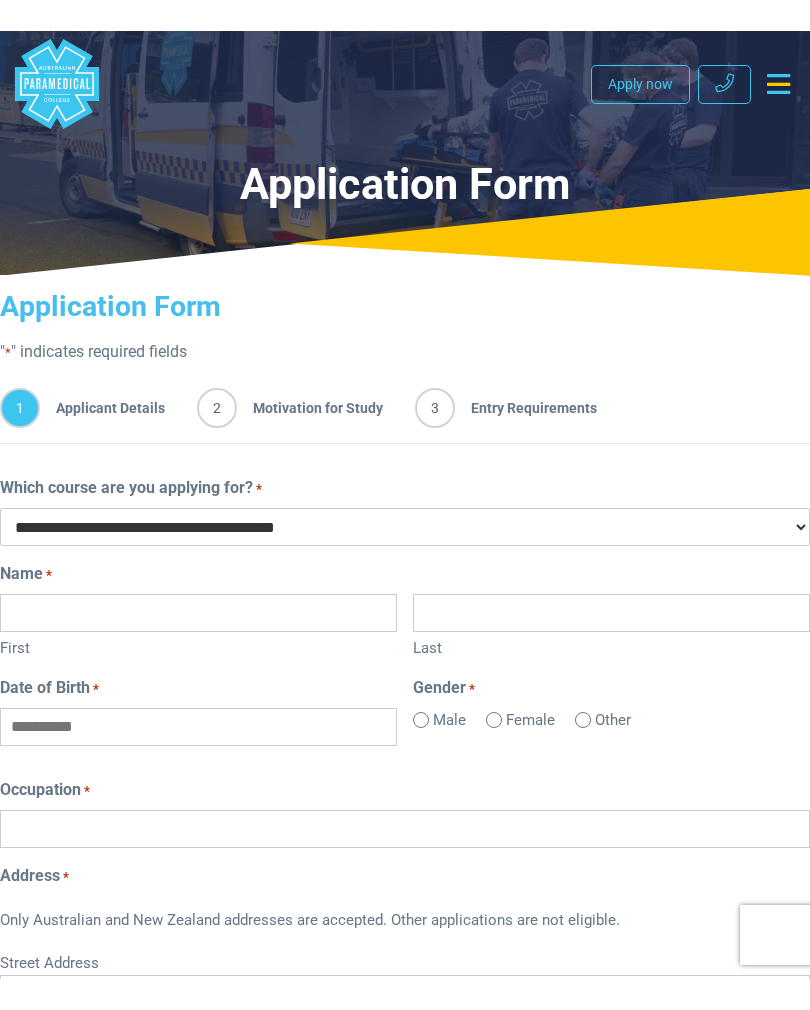 scroll, scrollTop: 0, scrollLeft: 0, axis: both 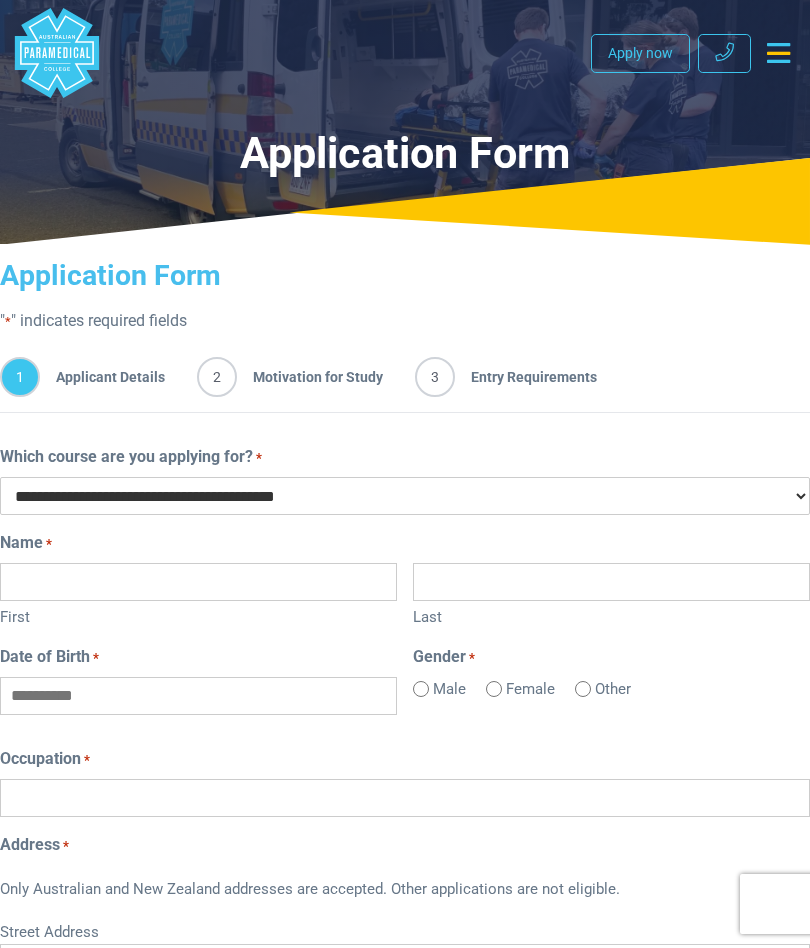 click on "First" at bounding box center (198, 582) 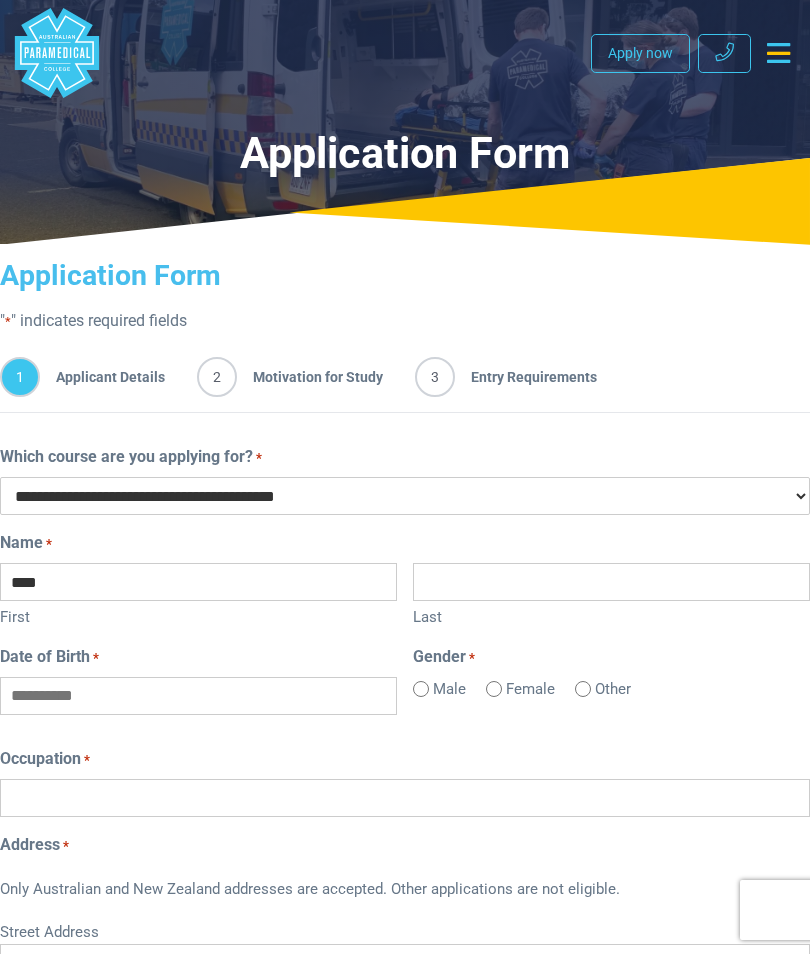 type on "****" 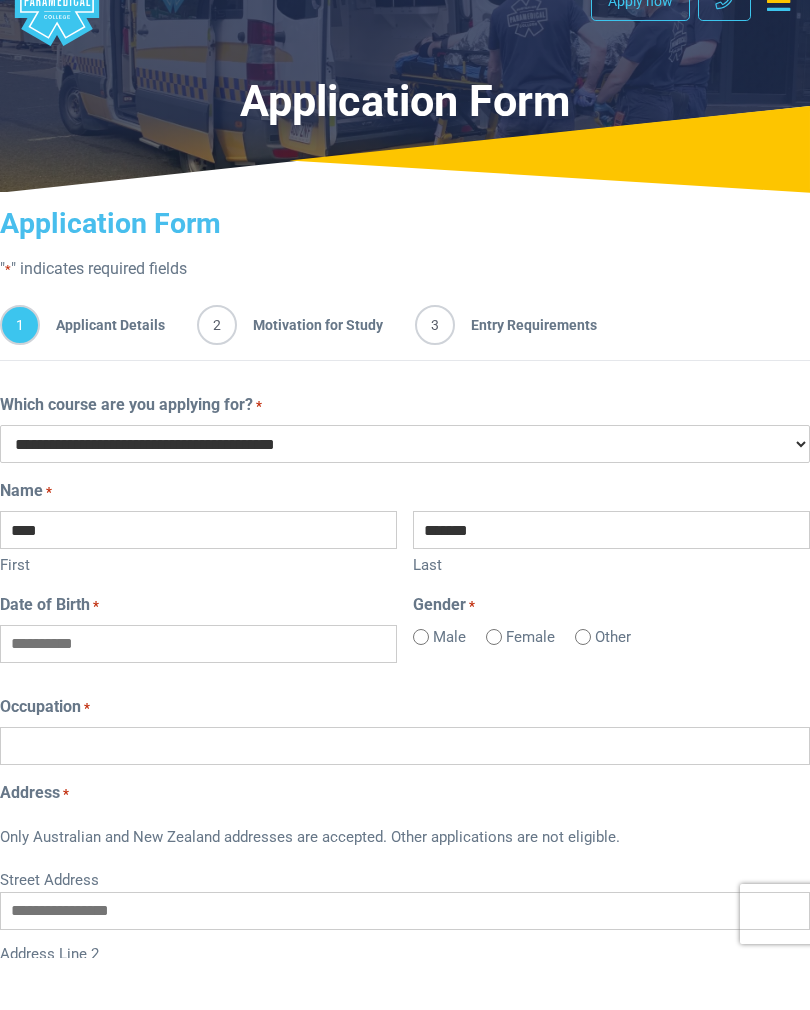 type on "*******" 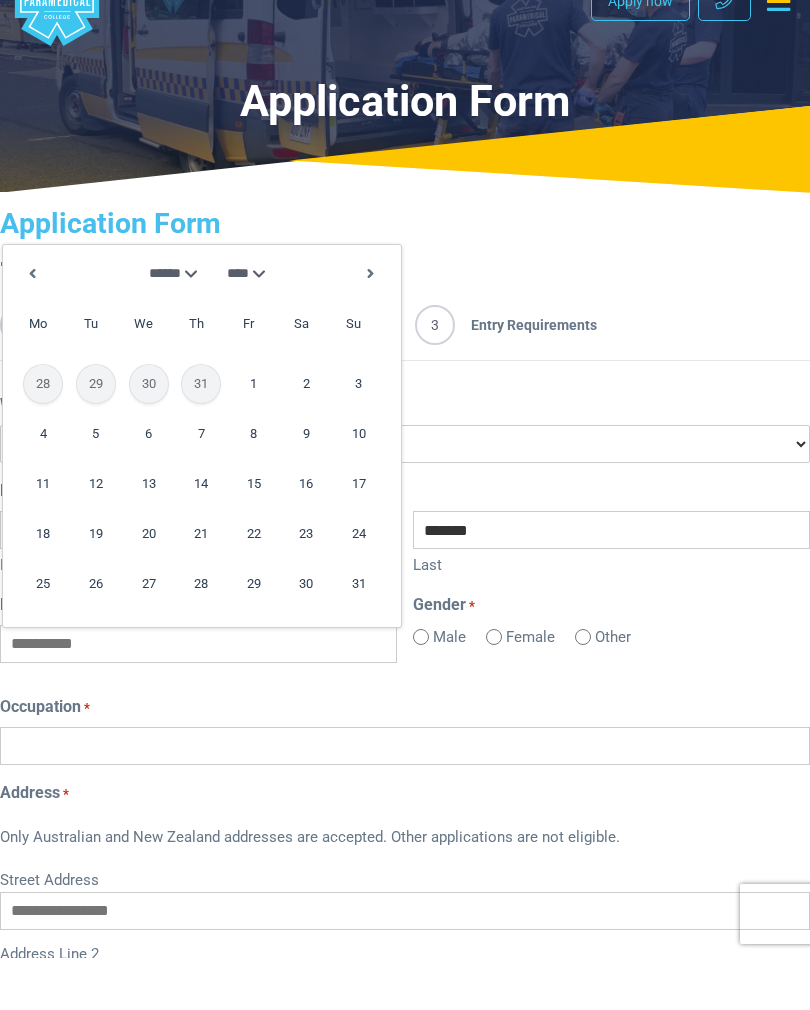 click on "**** **** **** **** **** **** **** **** **** **** **** **** **** **** **** **** **** **** **** **** **** **** **** **** **** **** **** **** **** **** **** **** **** **** **** **** **** **** **** **** **** **** **** **** **** **** **** **** **** **** **** **** **** **** **** **** **** **** **** **** **** **** **** **** **** **** **** **** **** **** **** **** **** **** **** **** **** **** **** **** **** **** **** **** **** **** **** **** **** **** **** **** **** **** **** **** **** **** **** **** **** **** **** **** **** **** **** **** **** **** **** **** **** **** **** **** ****" at bounding box center (249, 325) 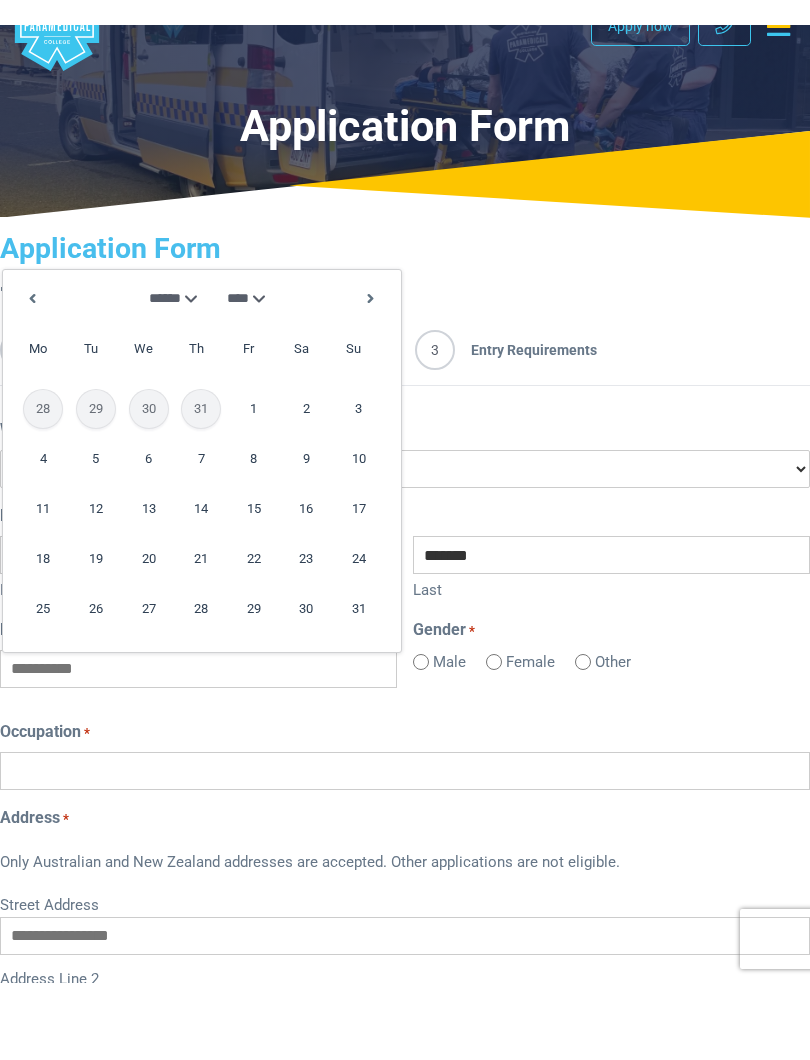 scroll, scrollTop: 52, scrollLeft: 0, axis: vertical 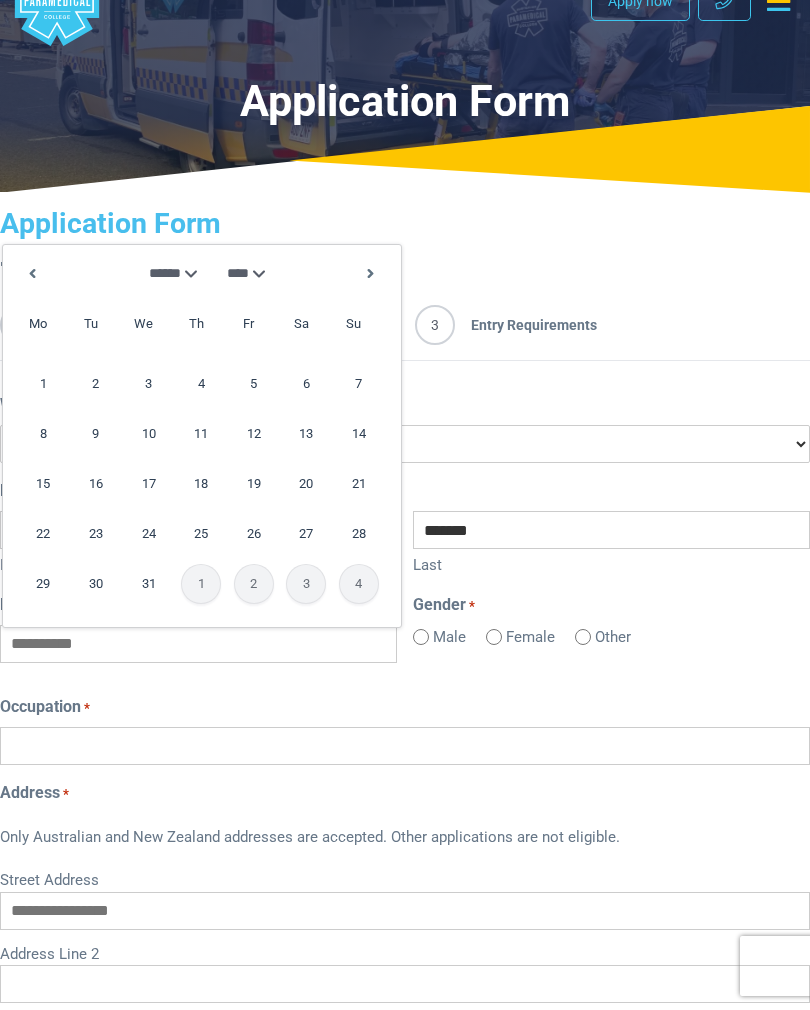 click on "1" at bounding box center (43, 384) 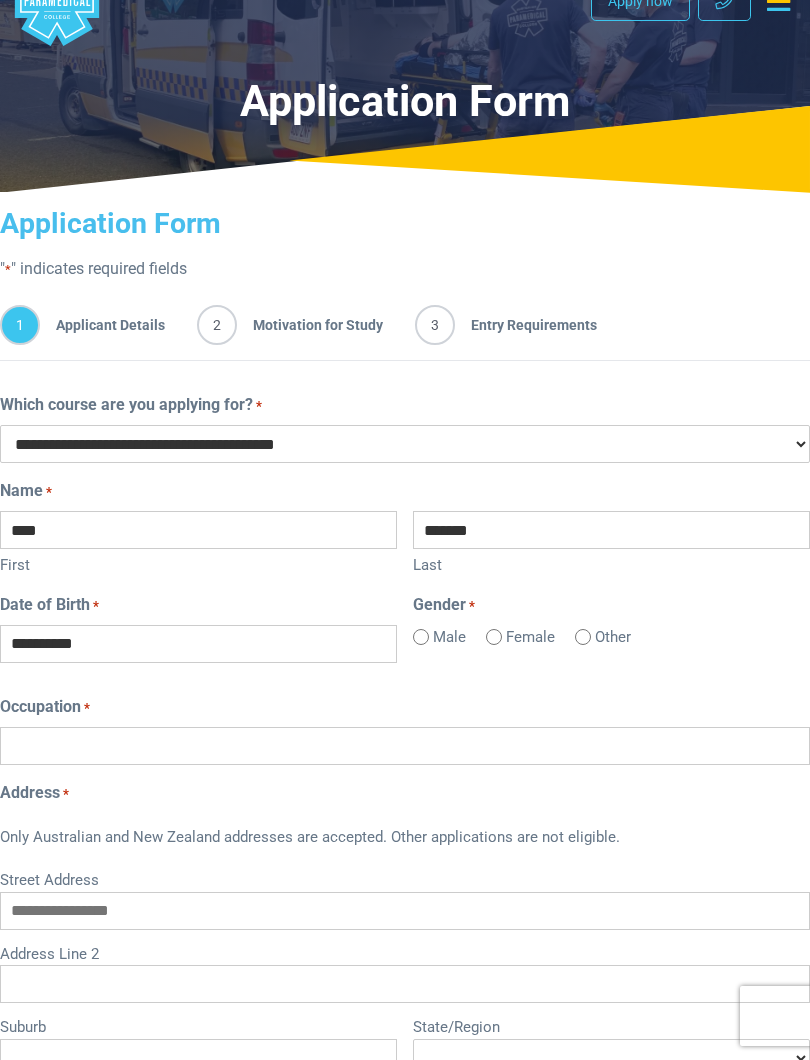 click on "Occupation *" at bounding box center (405, 746) 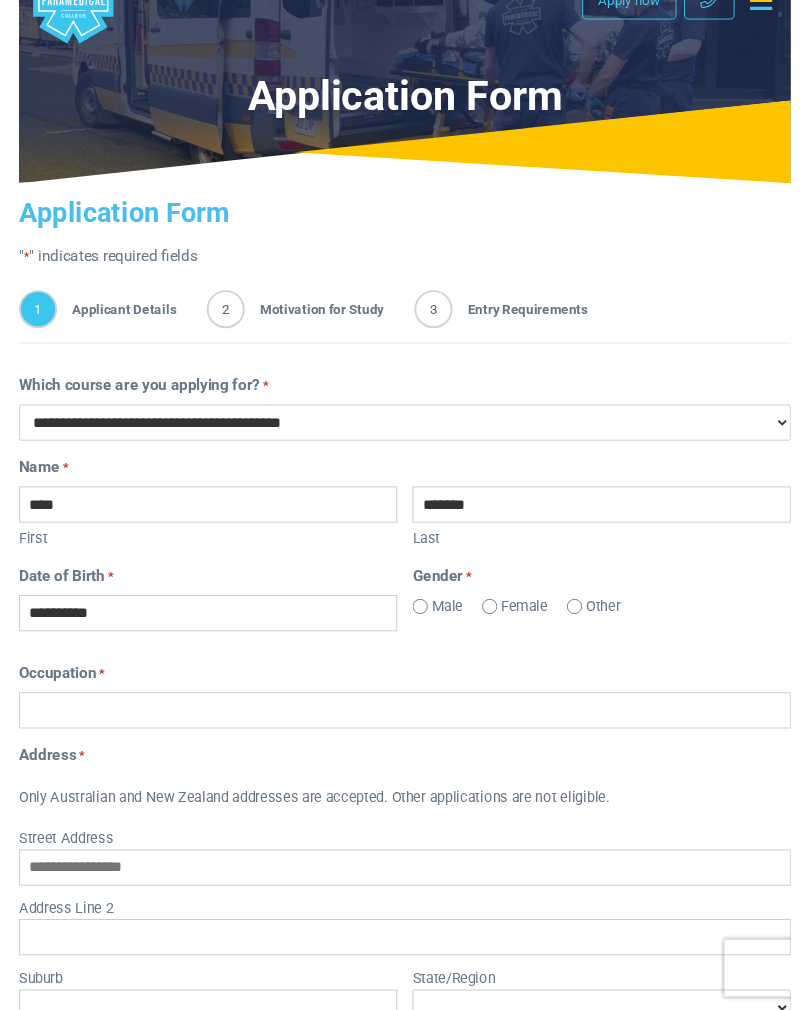scroll, scrollTop: 156, scrollLeft: 0, axis: vertical 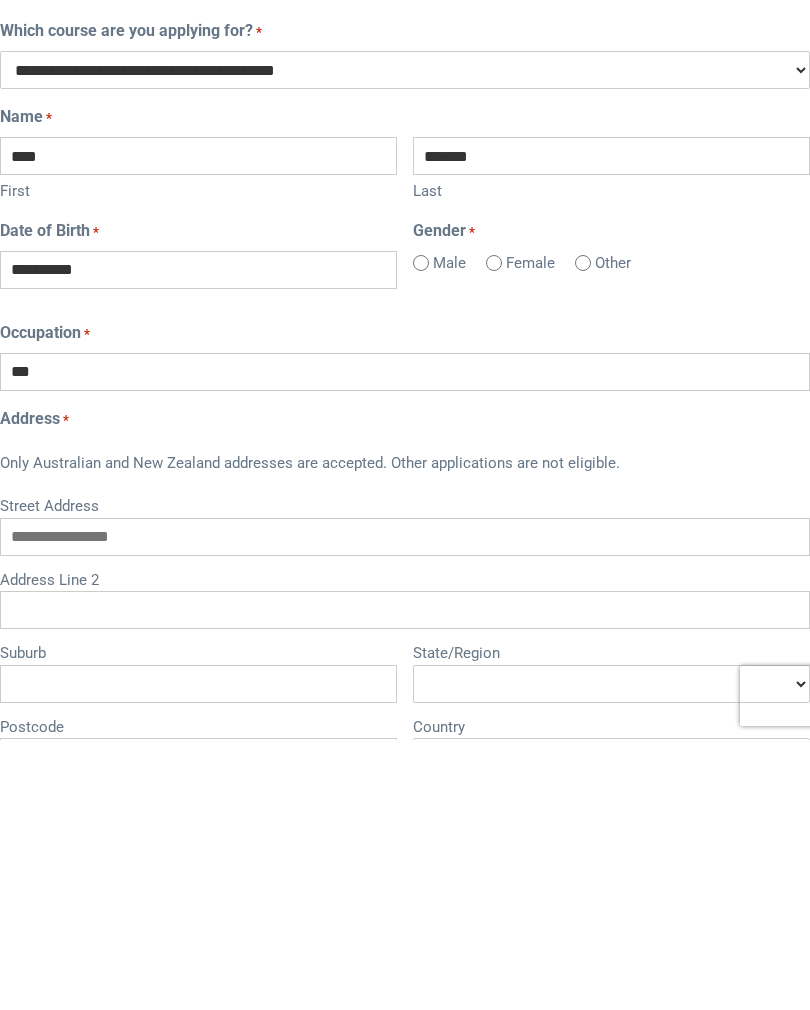 type on "*" 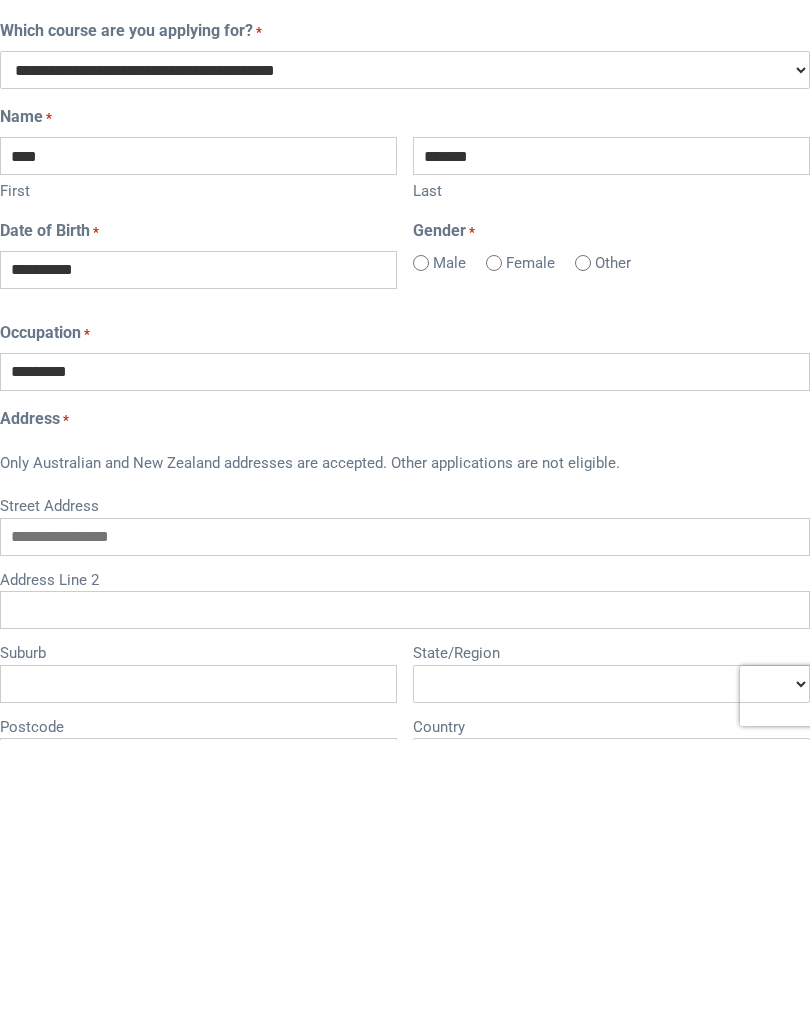 type on "*********" 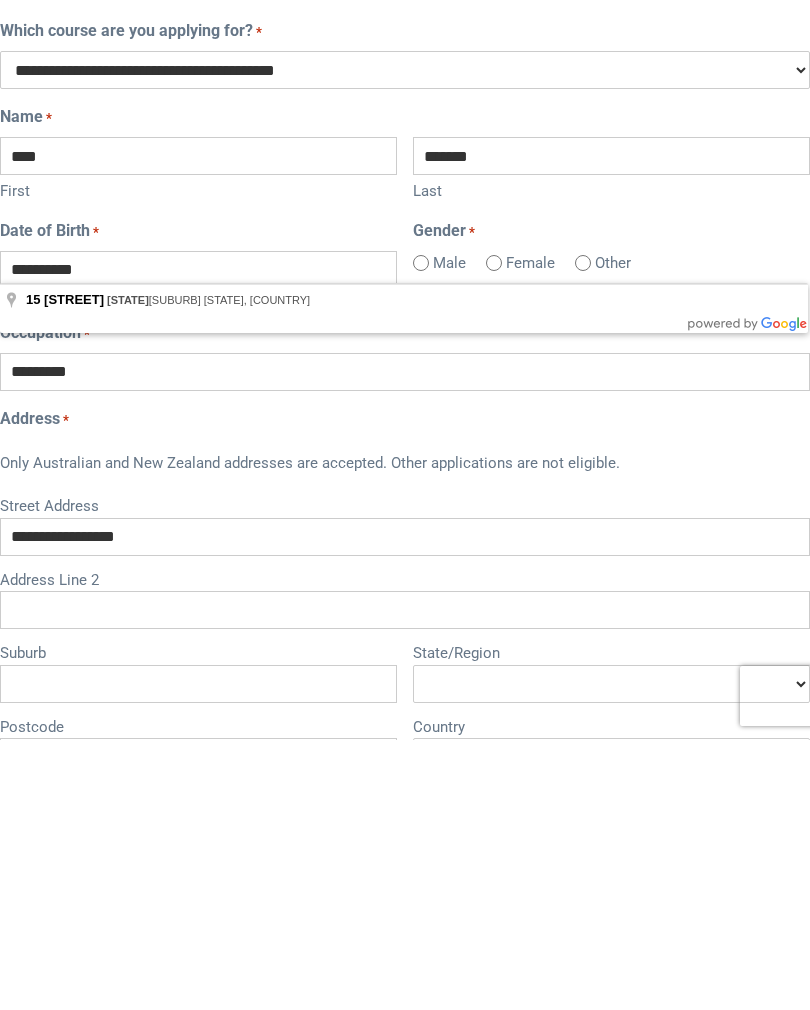 type on "**********" 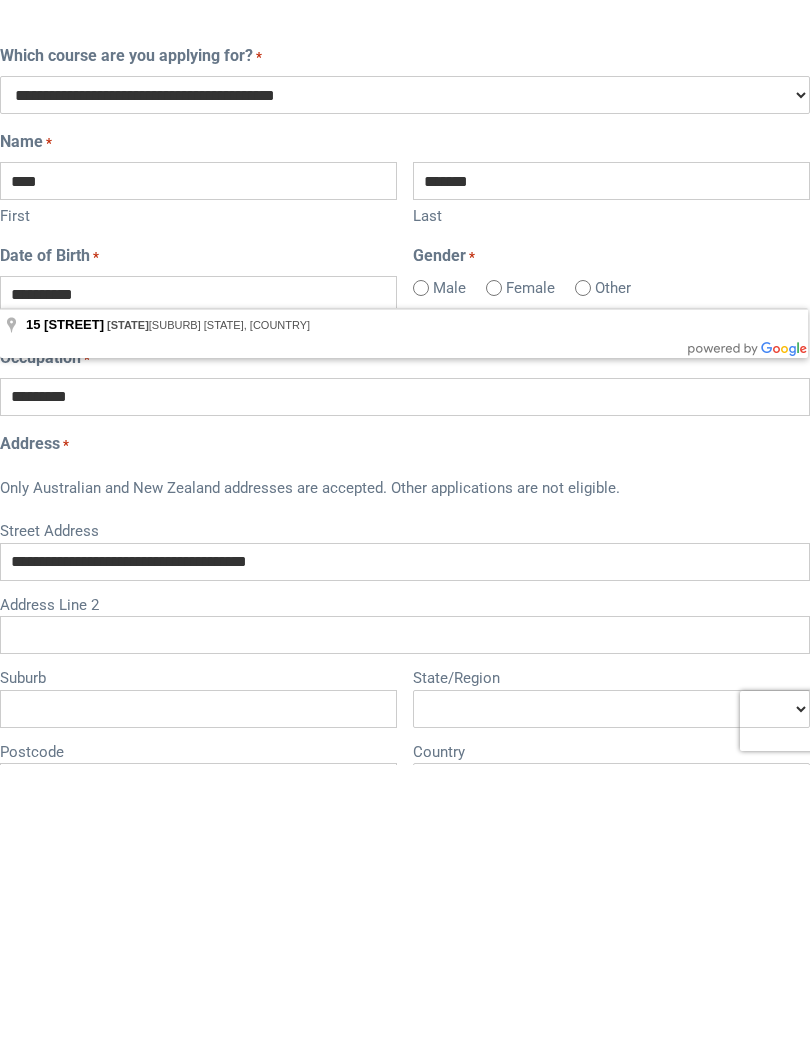 scroll, scrollTop: 426, scrollLeft: 0, axis: vertical 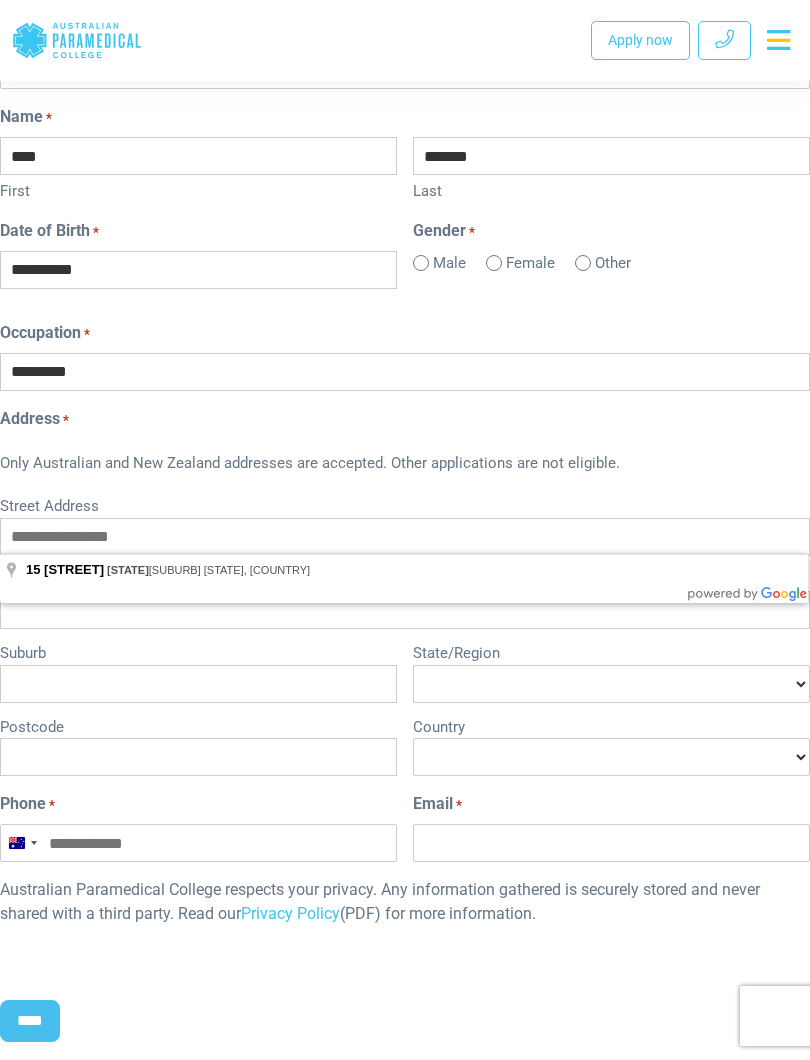 type on "**********" 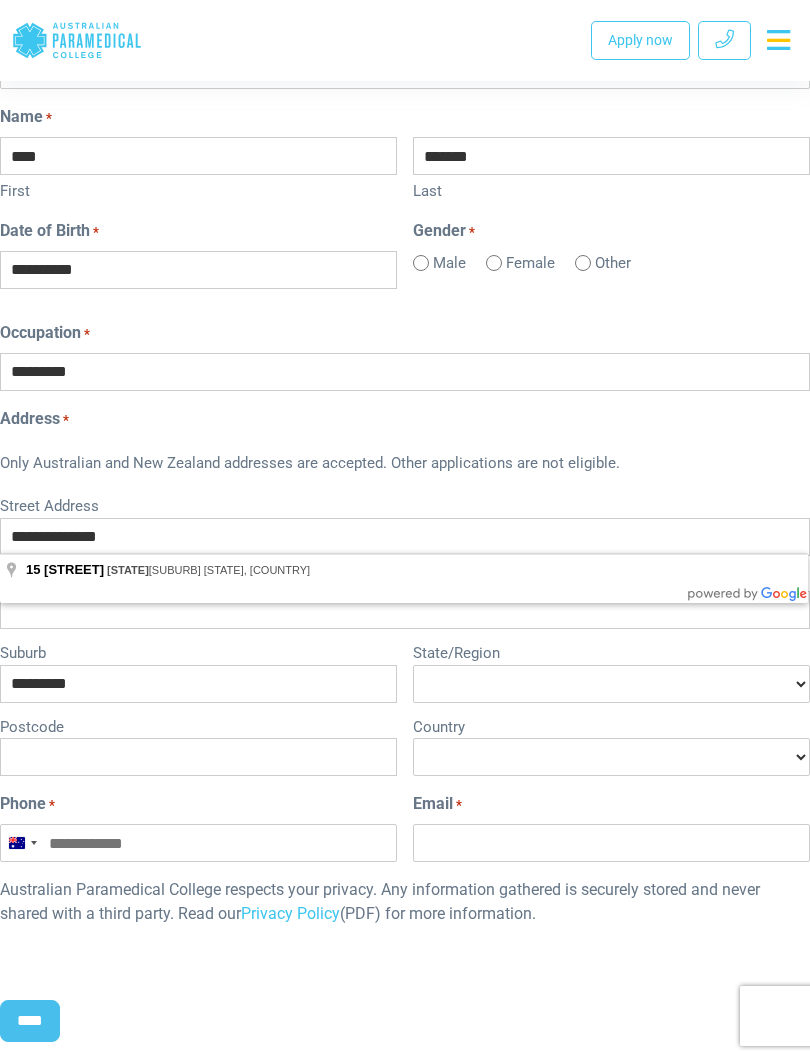 type on "****" 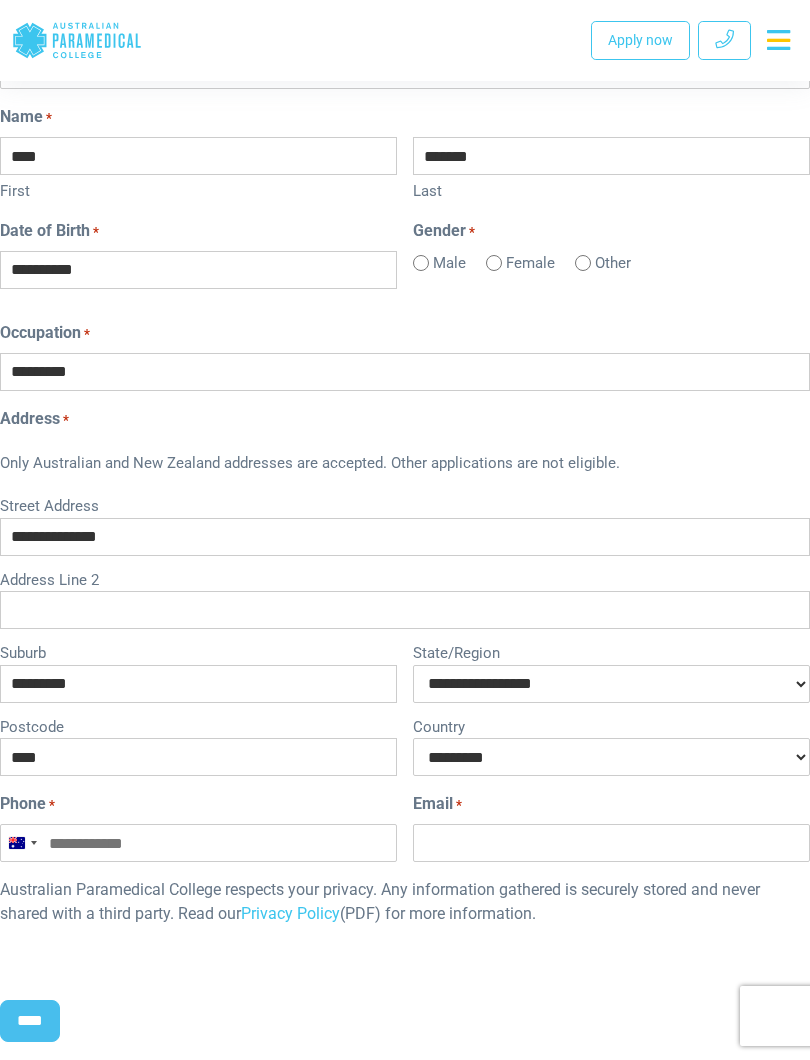 select on "**********" 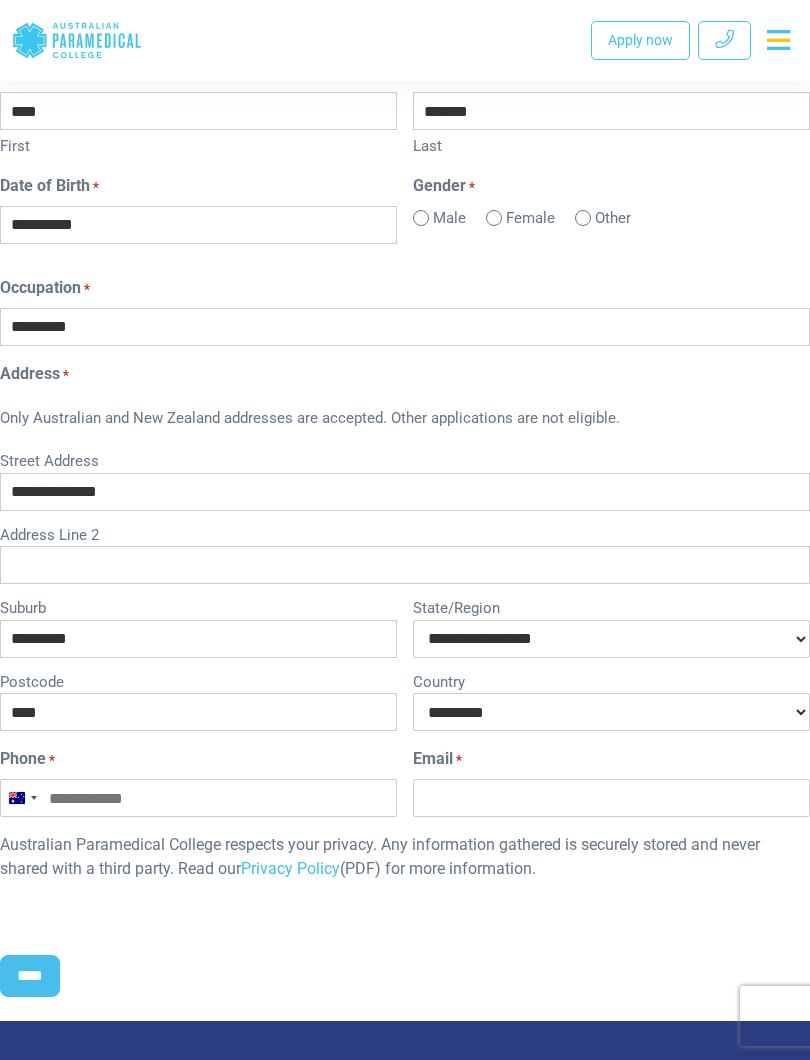 click on "Phone *" at bounding box center [198, 798] 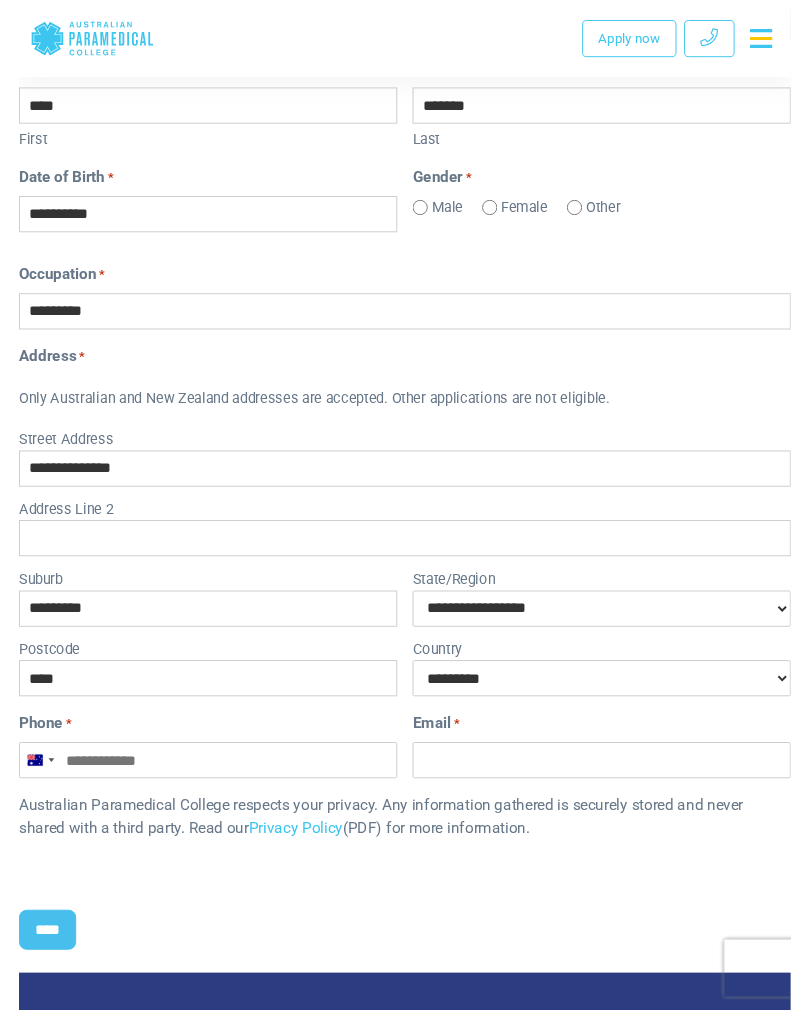 scroll, scrollTop: 625, scrollLeft: 0, axis: vertical 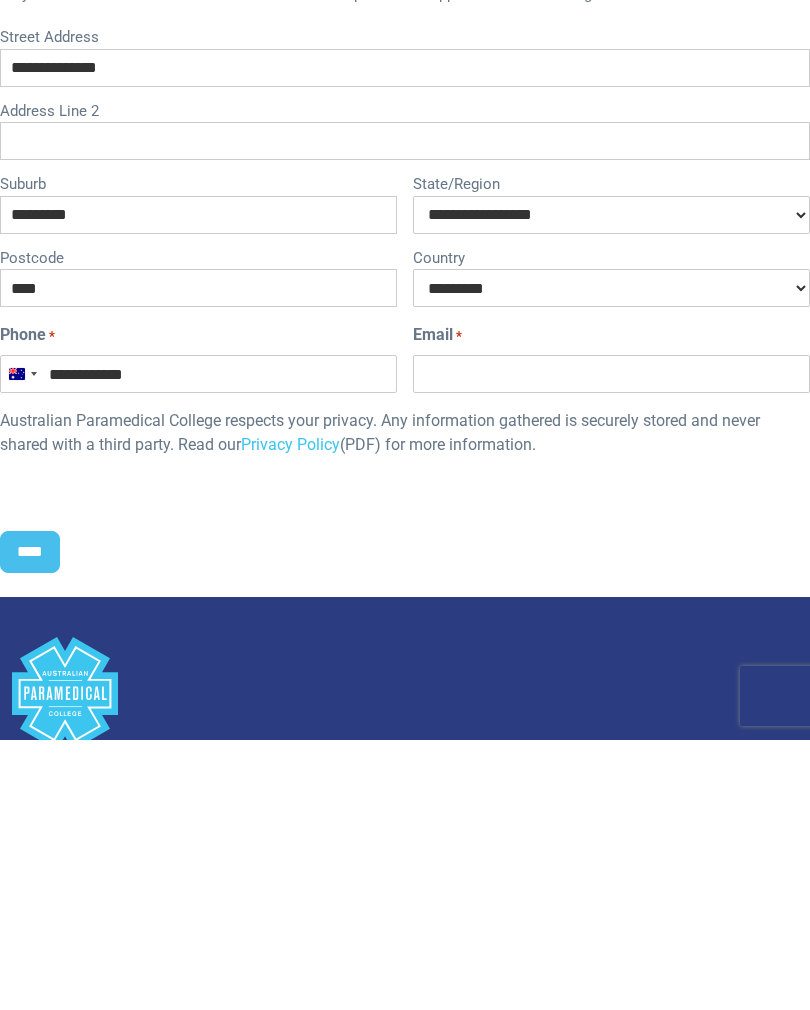 type on "**********" 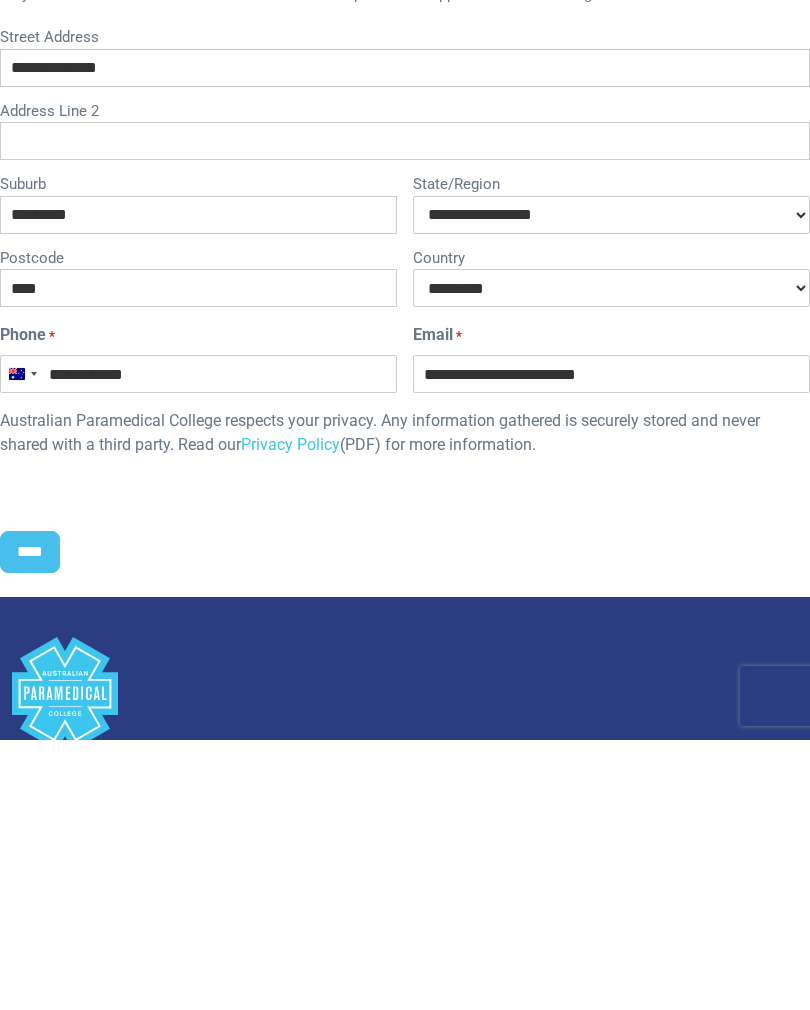 type on "**********" 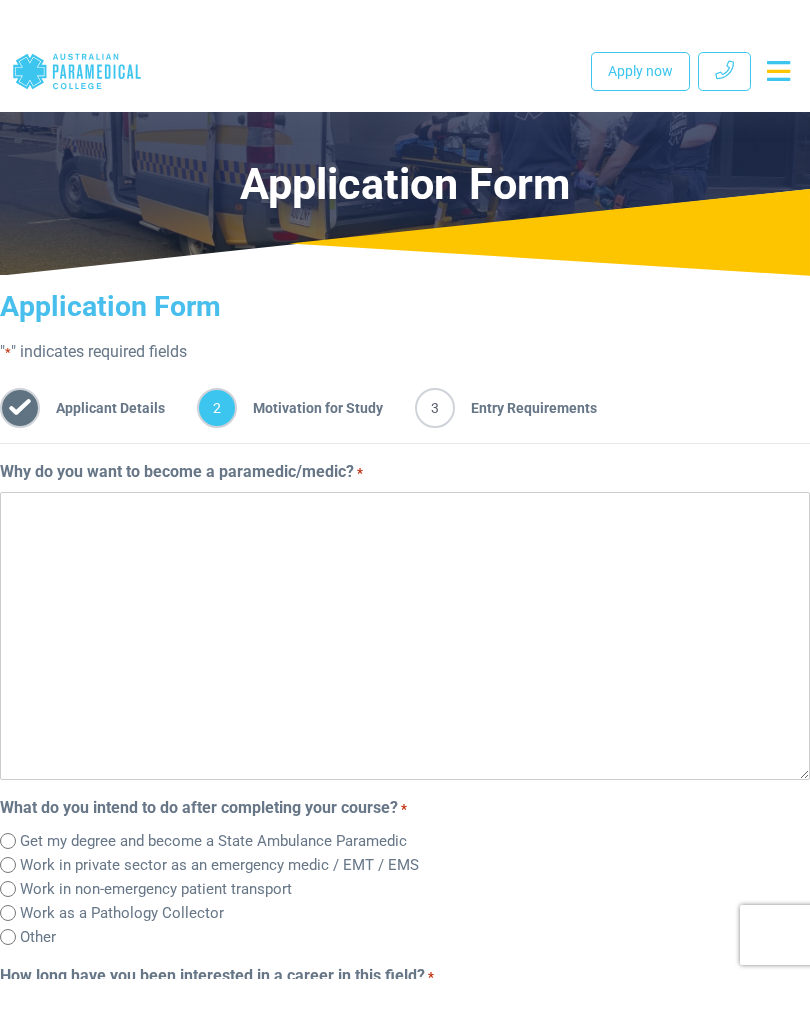scroll, scrollTop: 258, scrollLeft: 0, axis: vertical 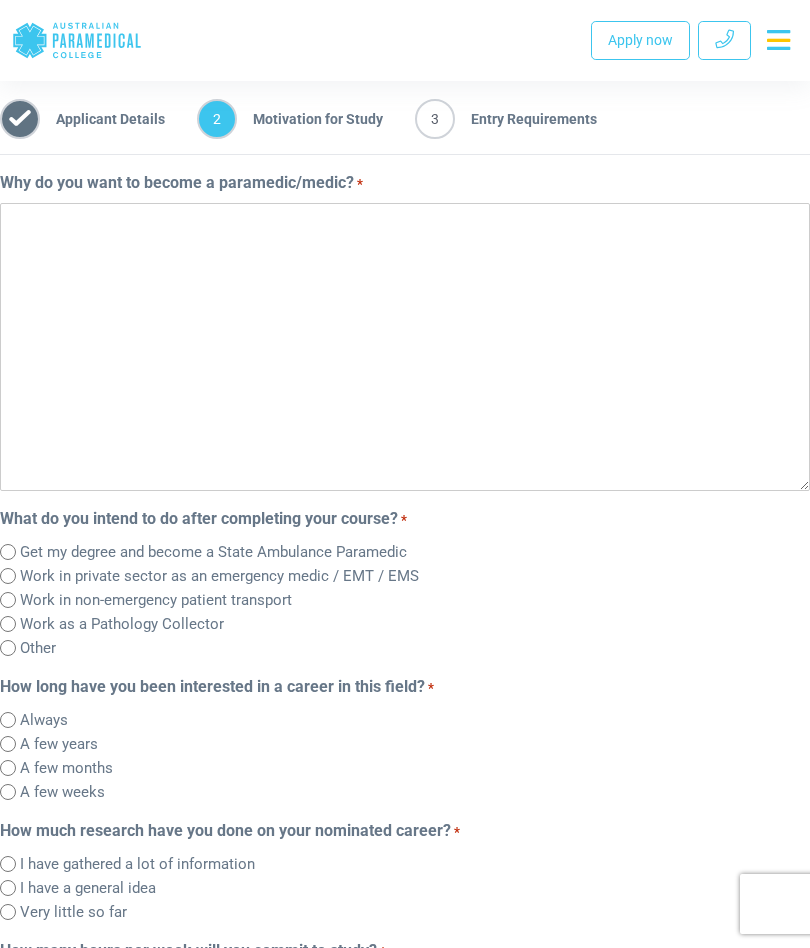 click on "Why do you want to become a paramedic/medic? *" at bounding box center (405, 347) 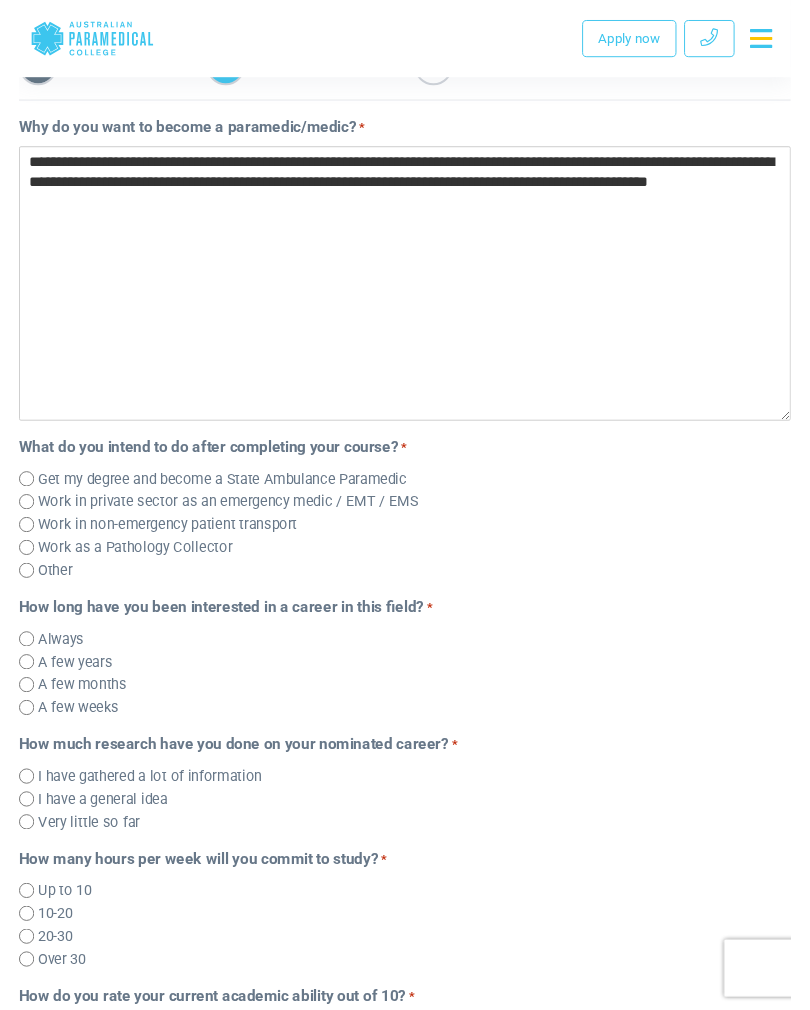 scroll, scrollTop: 306, scrollLeft: 0, axis: vertical 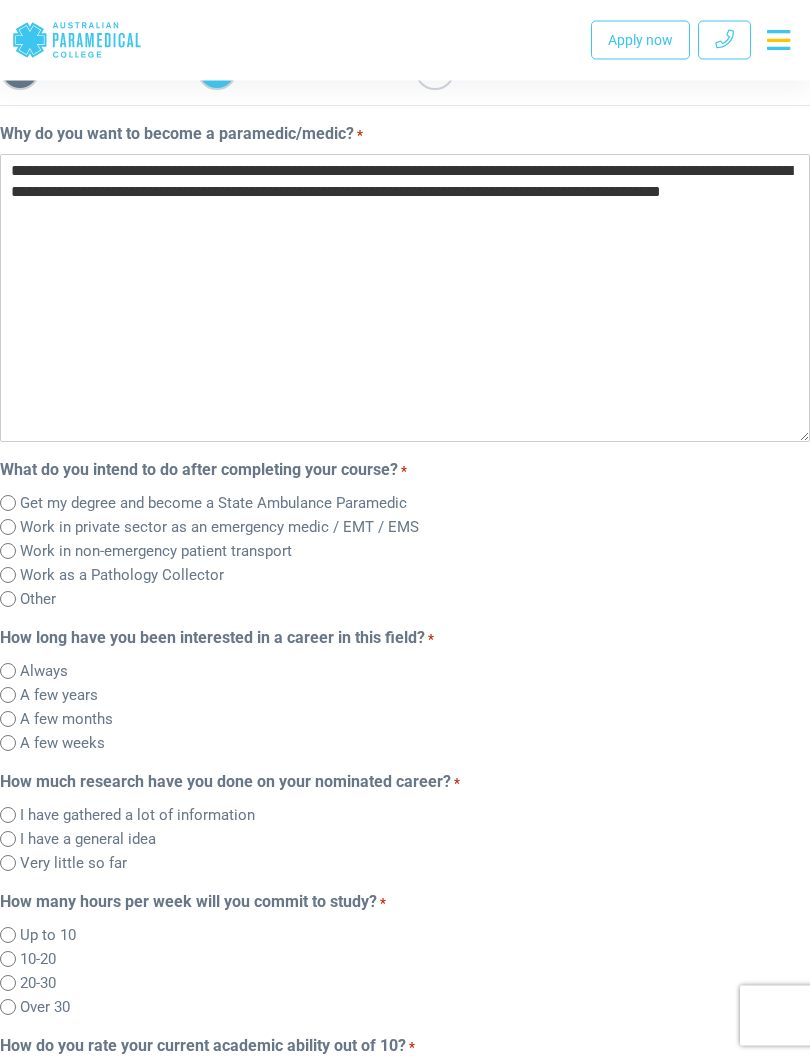 click on "**********" at bounding box center (405, 299) 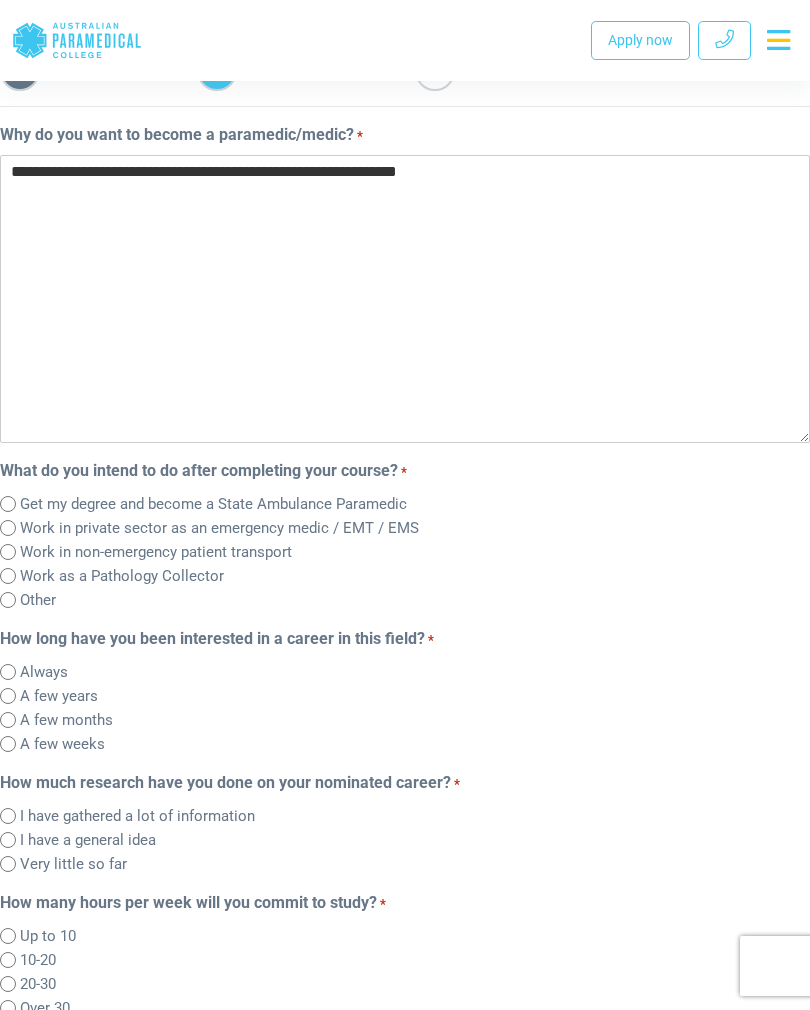 click on "**********" at bounding box center (405, 299) 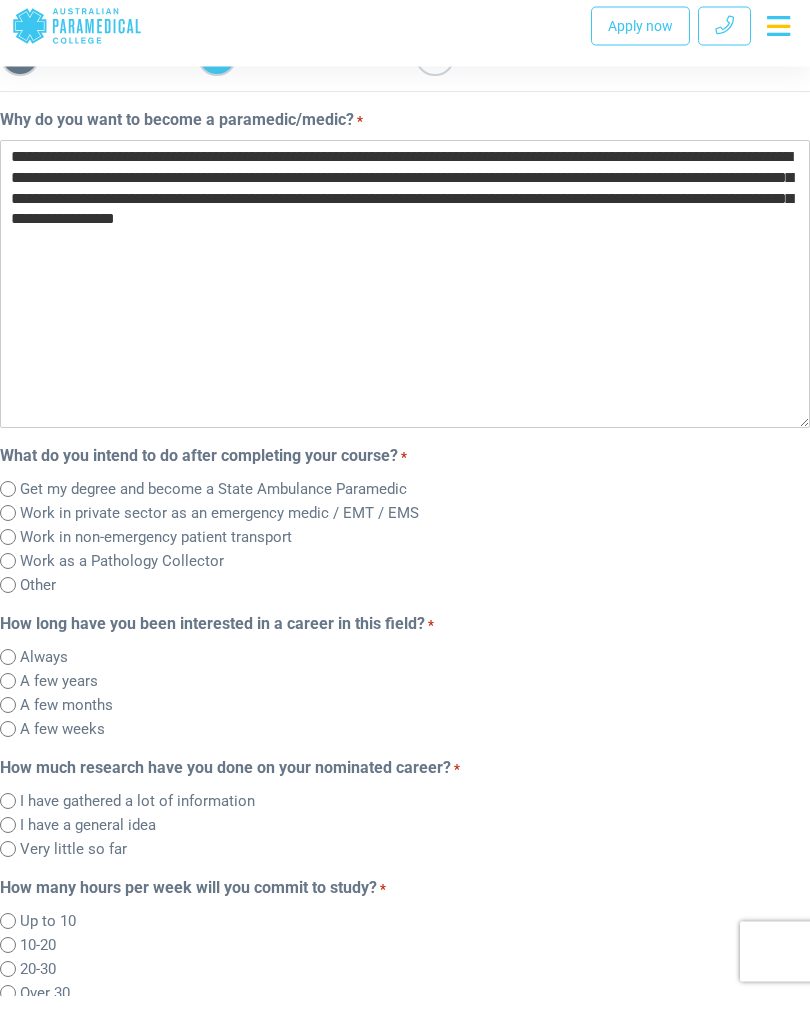 click on "**********" at bounding box center [405, 299] 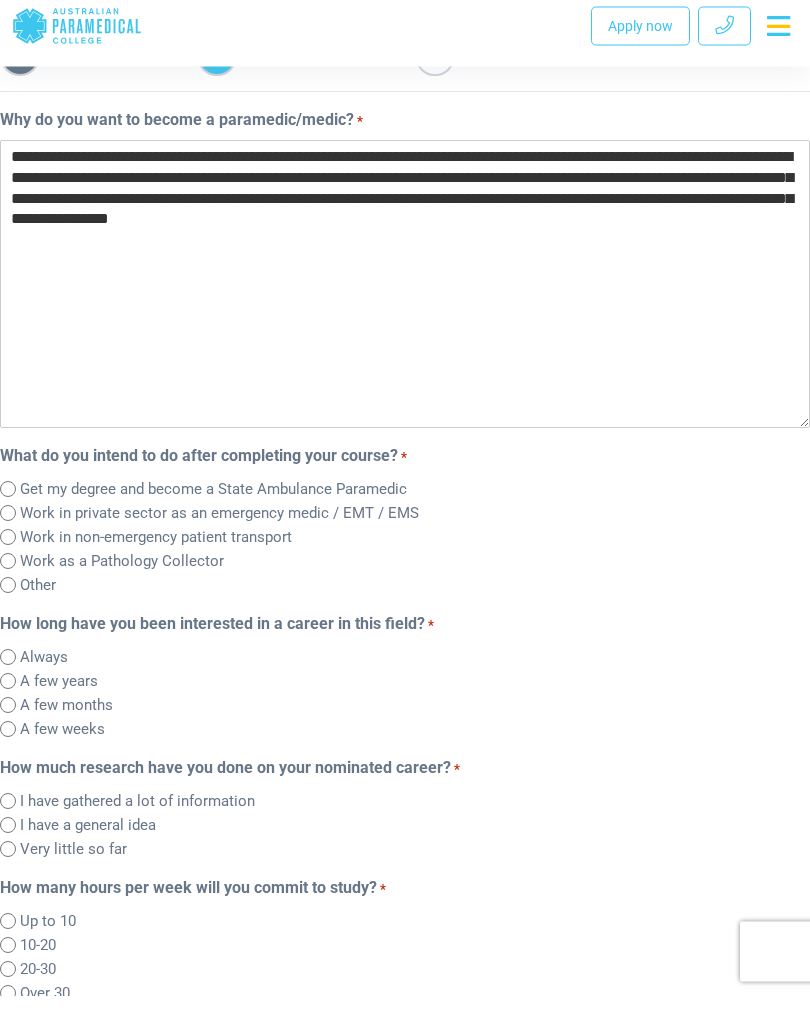 click on "**********" at bounding box center (405, 299) 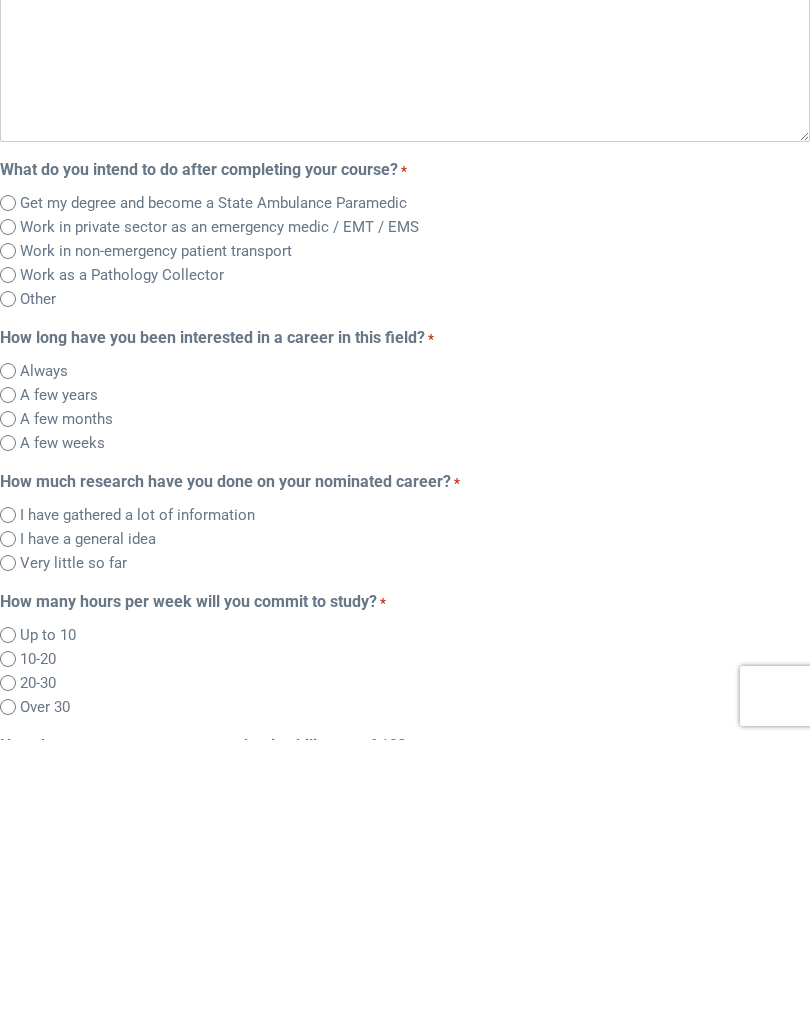 type on "**********" 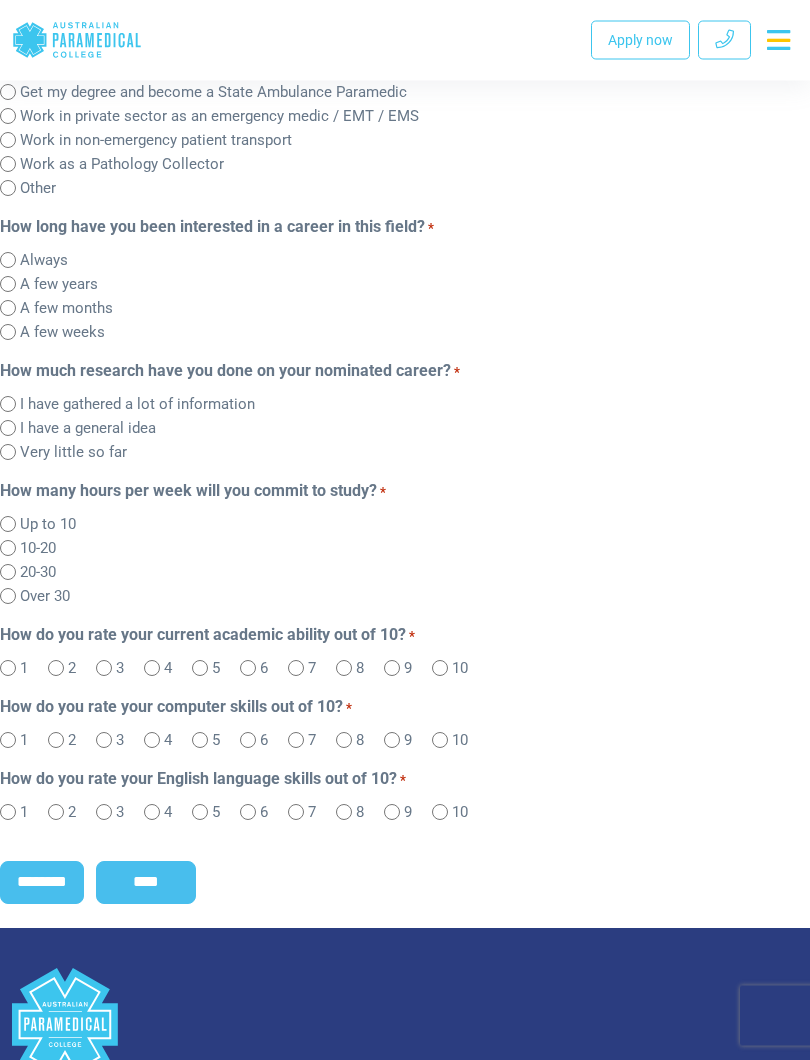 scroll, scrollTop: 719, scrollLeft: 0, axis: vertical 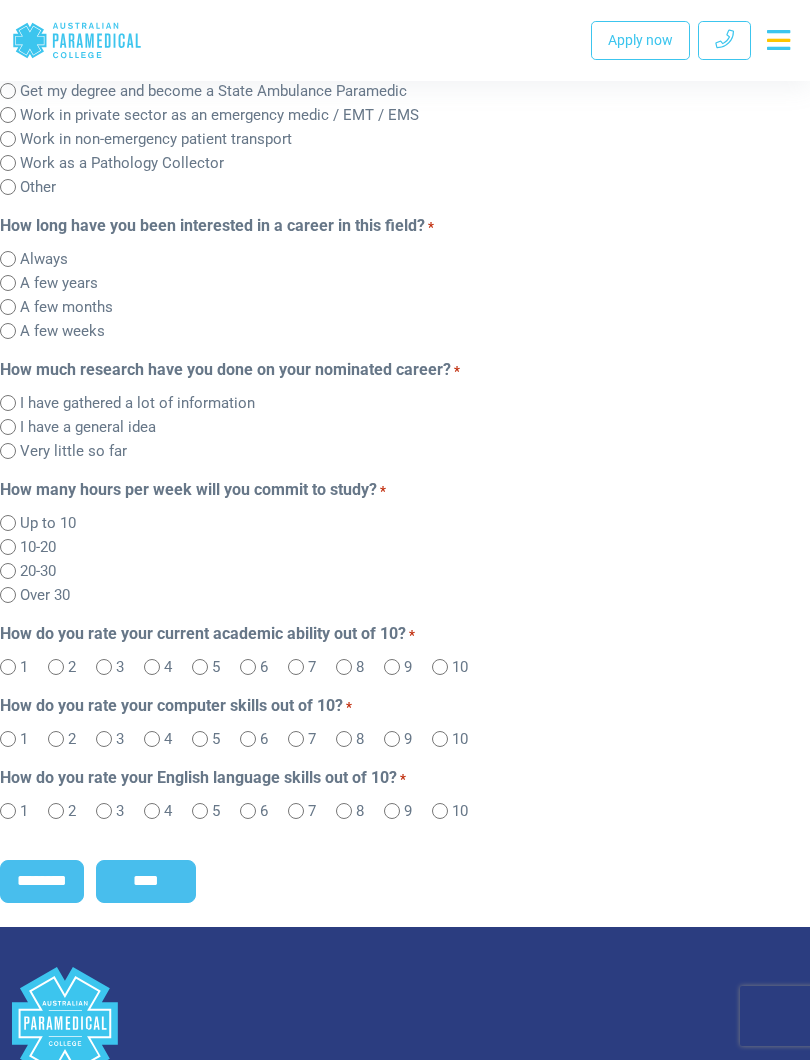 click on "****" at bounding box center [146, 881] 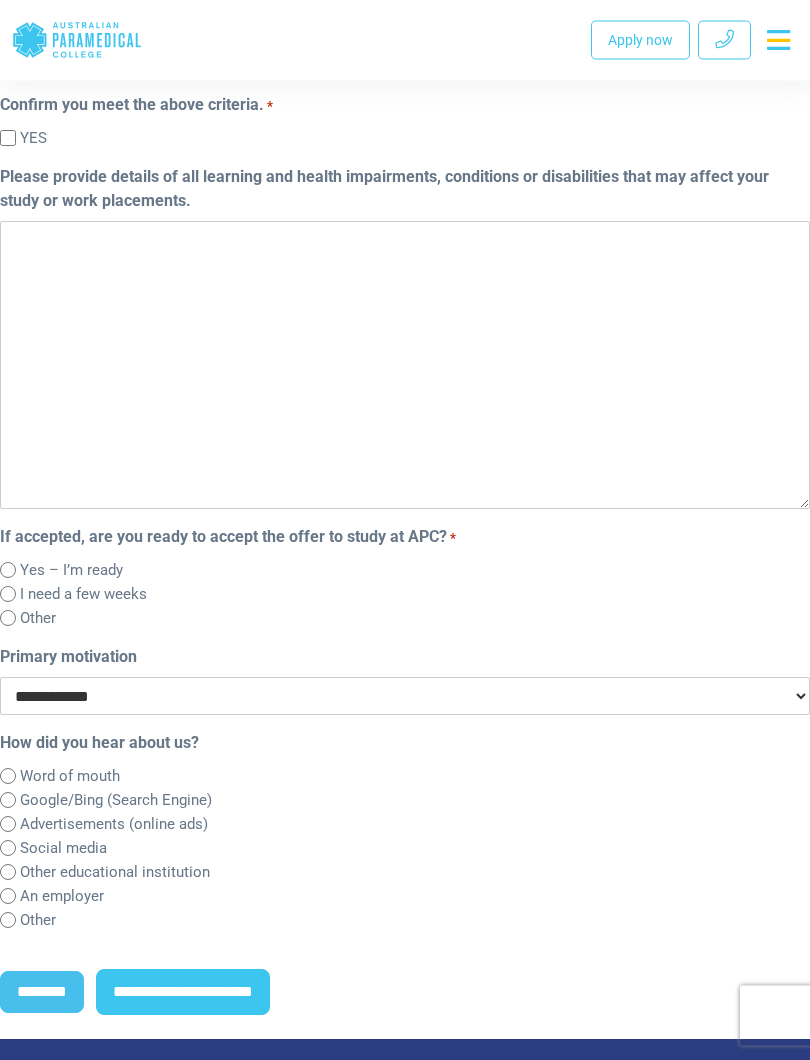scroll, scrollTop: 480, scrollLeft: 0, axis: vertical 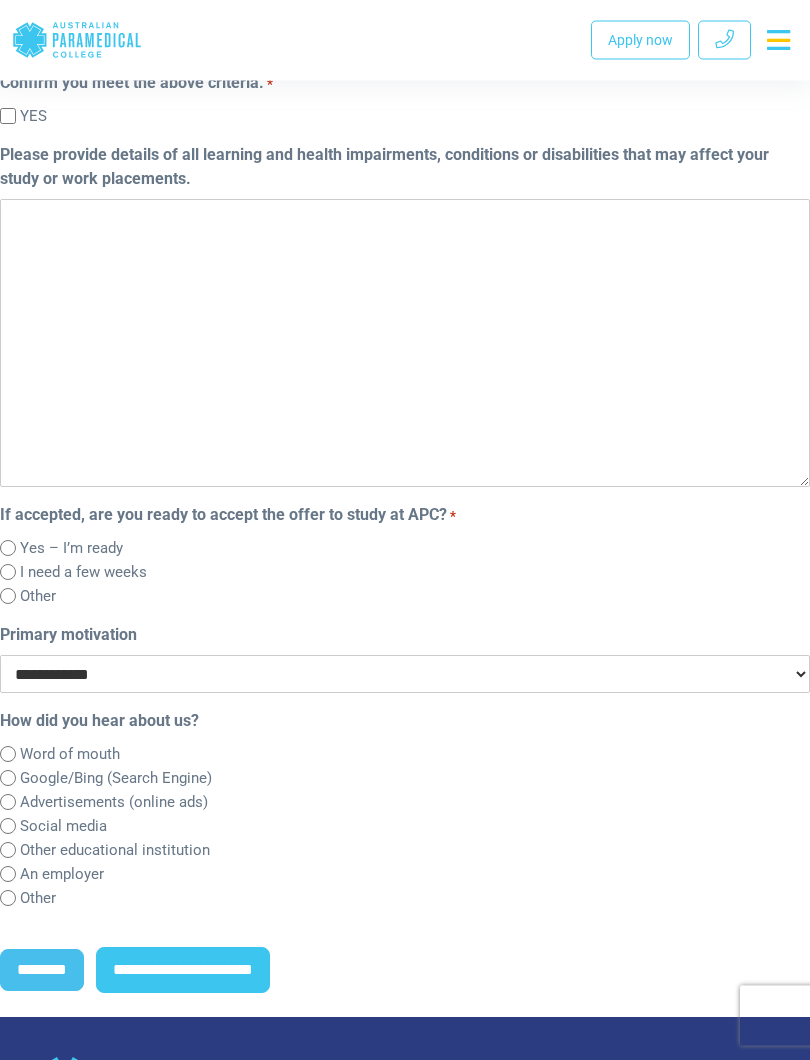 click on "**********" at bounding box center [405, 675] 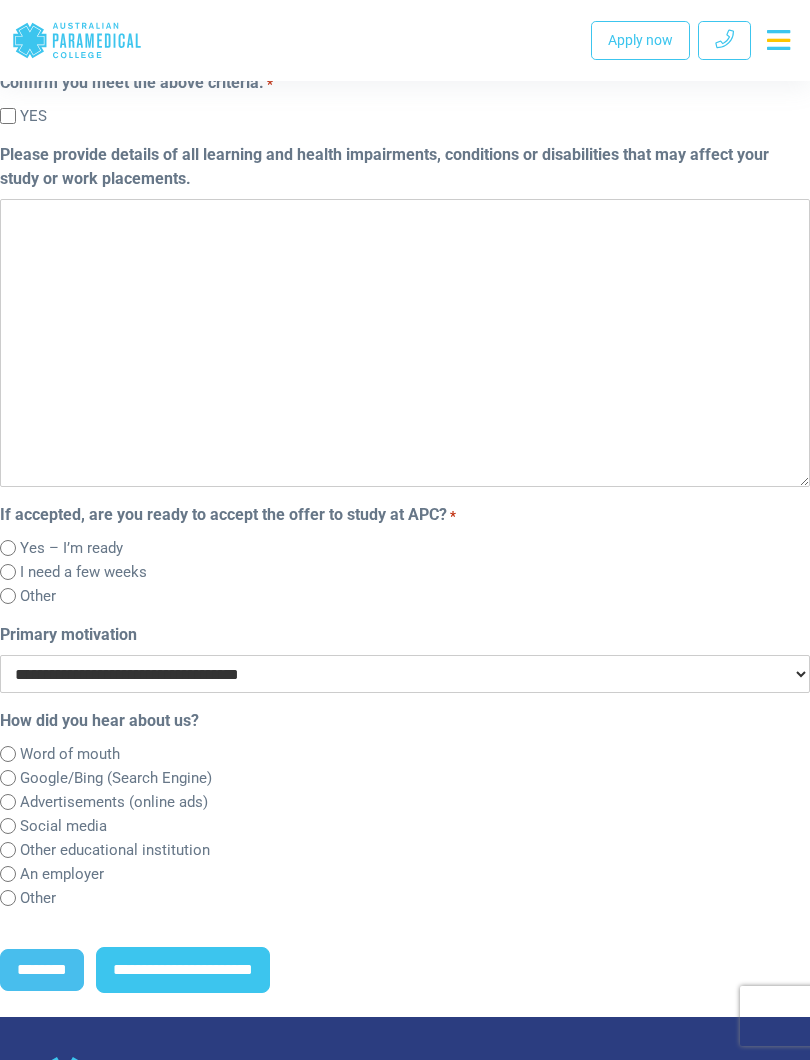 click on "**********" at bounding box center [405, 674] 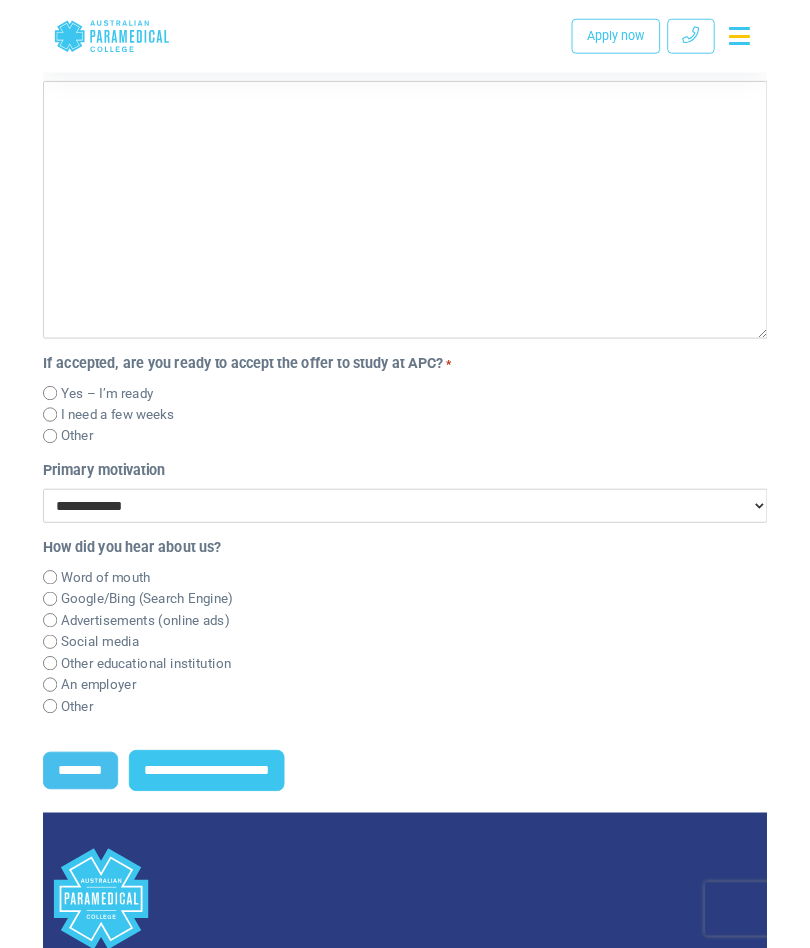 scroll, scrollTop: 612, scrollLeft: 0, axis: vertical 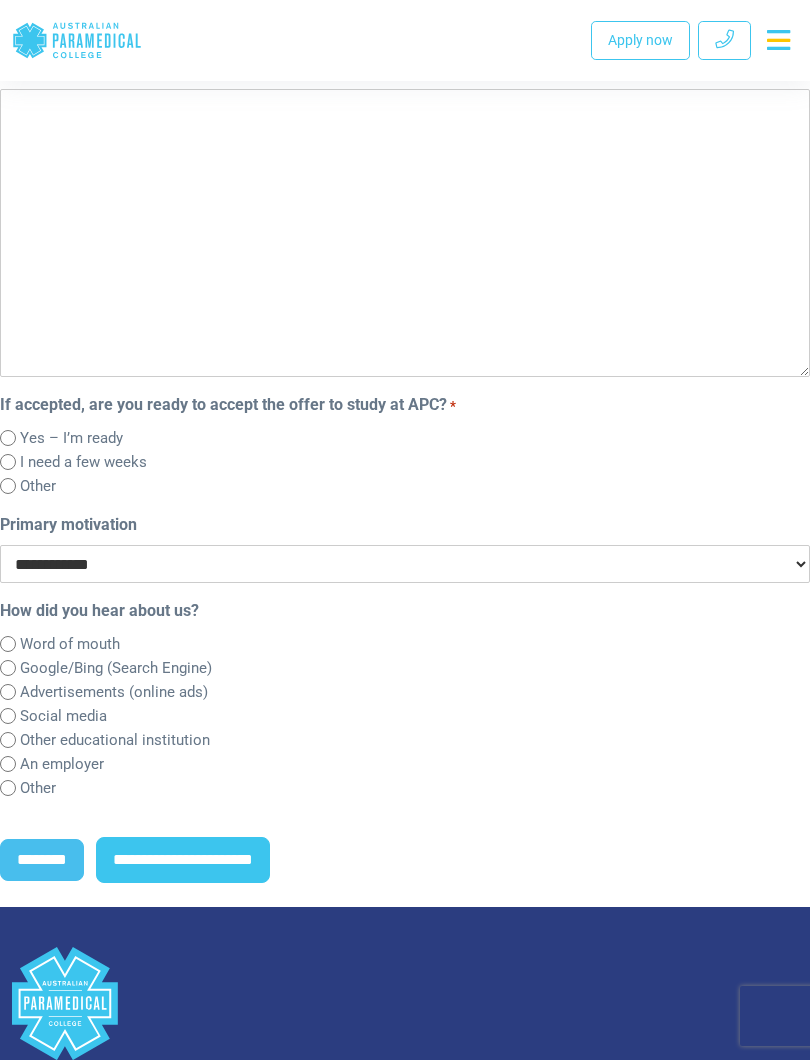click on "Word of mouth" at bounding box center (405, 643) 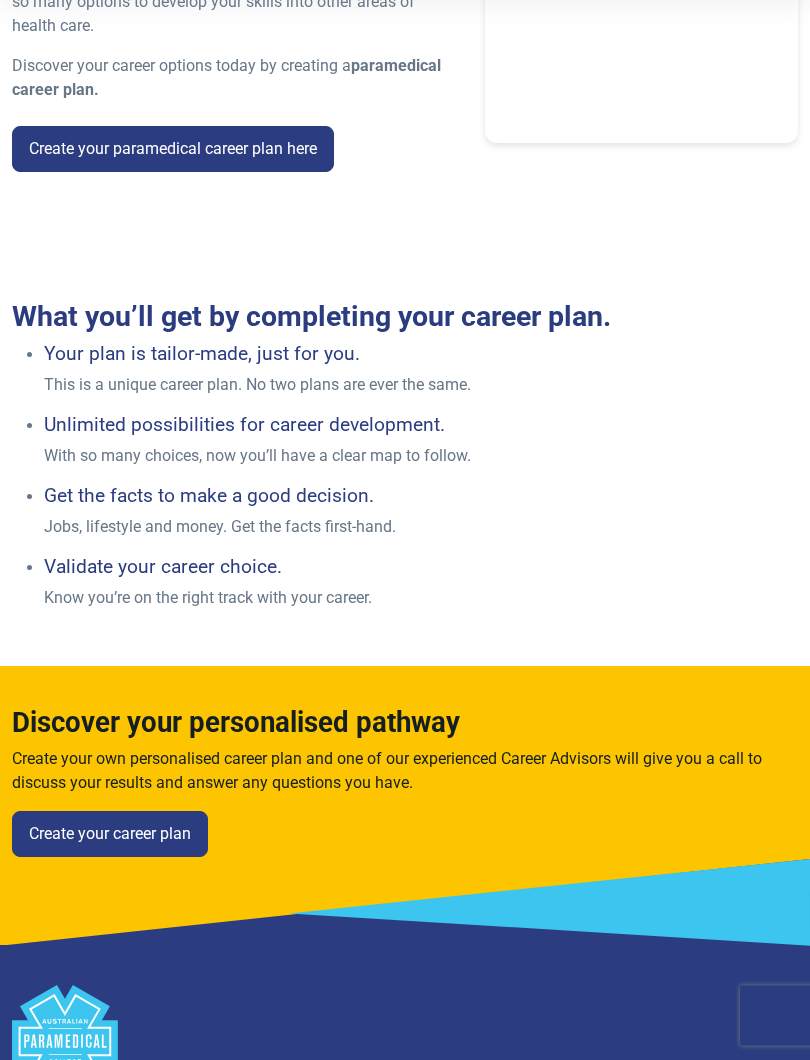 scroll, scrollTop: 448, scrollLeft: 0, axis: vertical 